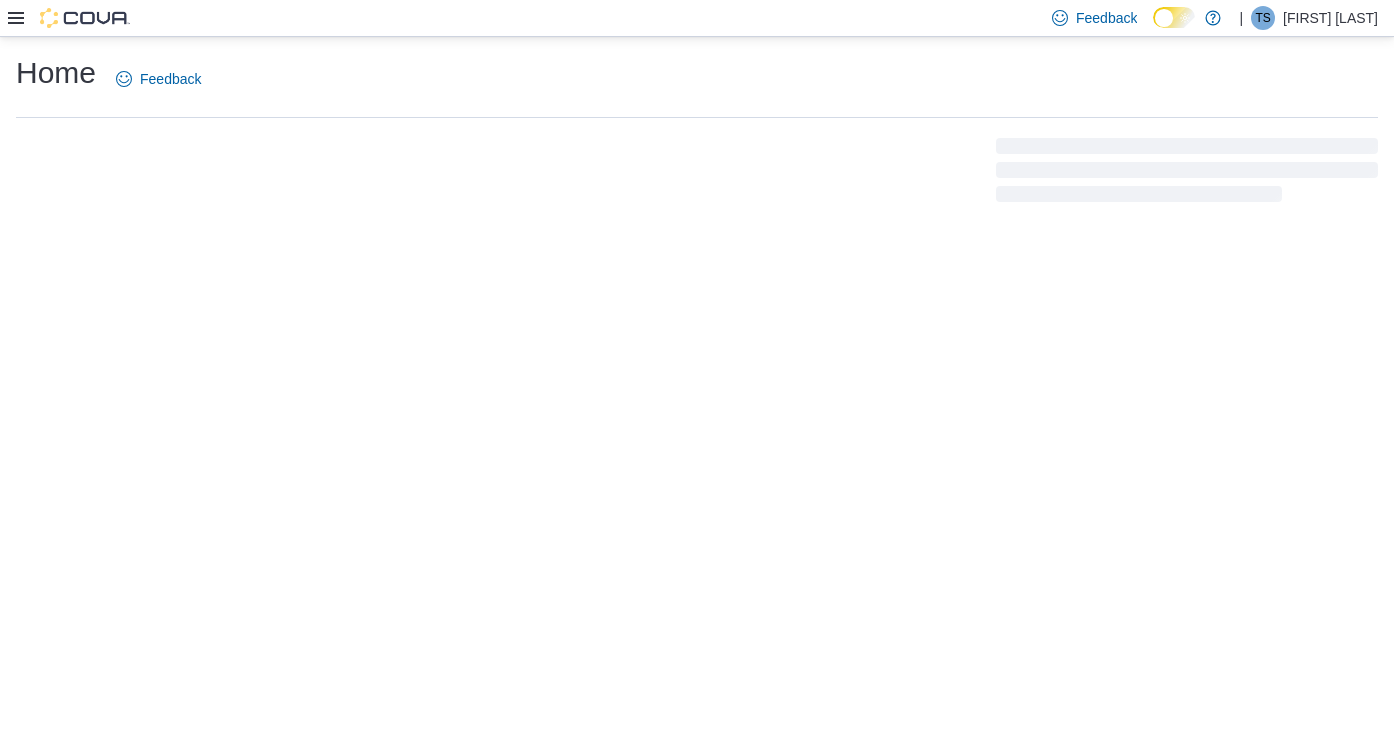 scroll, scrollTop: 0, scrollLeft: 0, axis: both 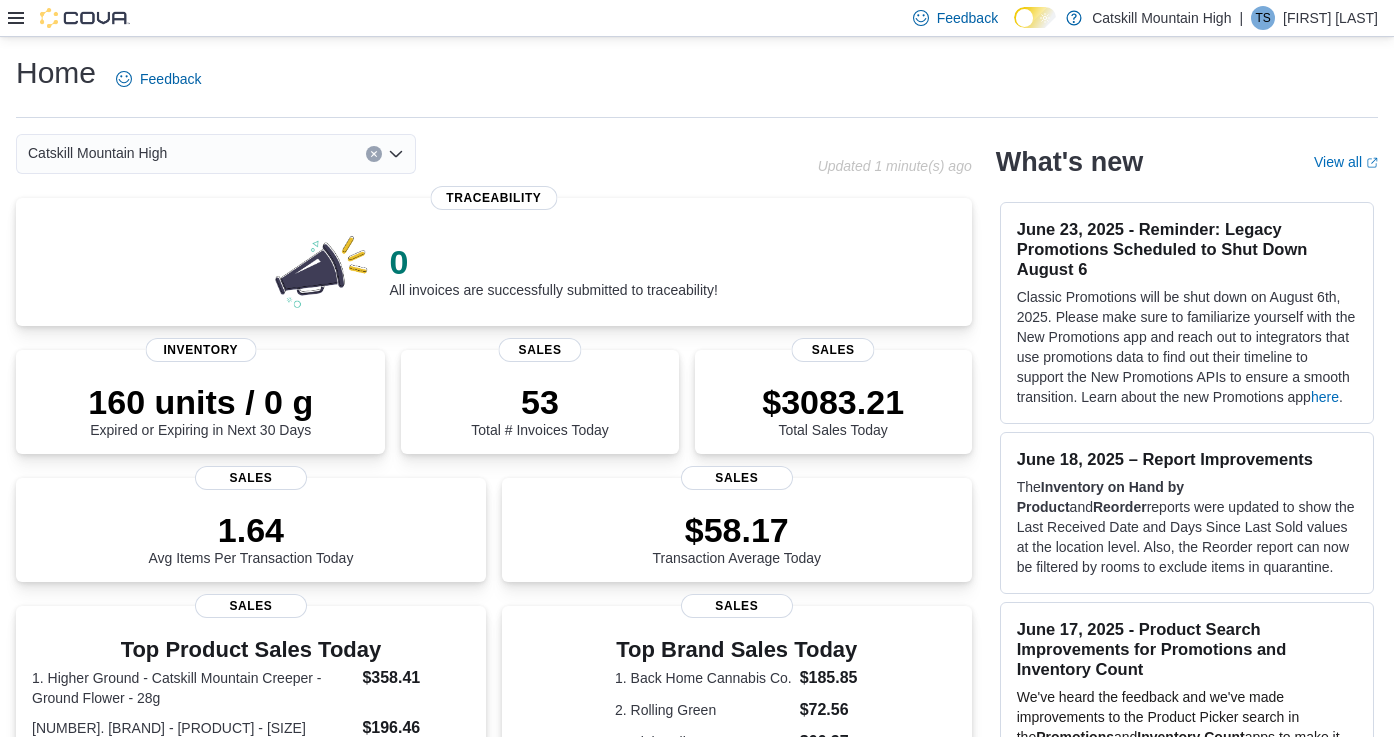 click 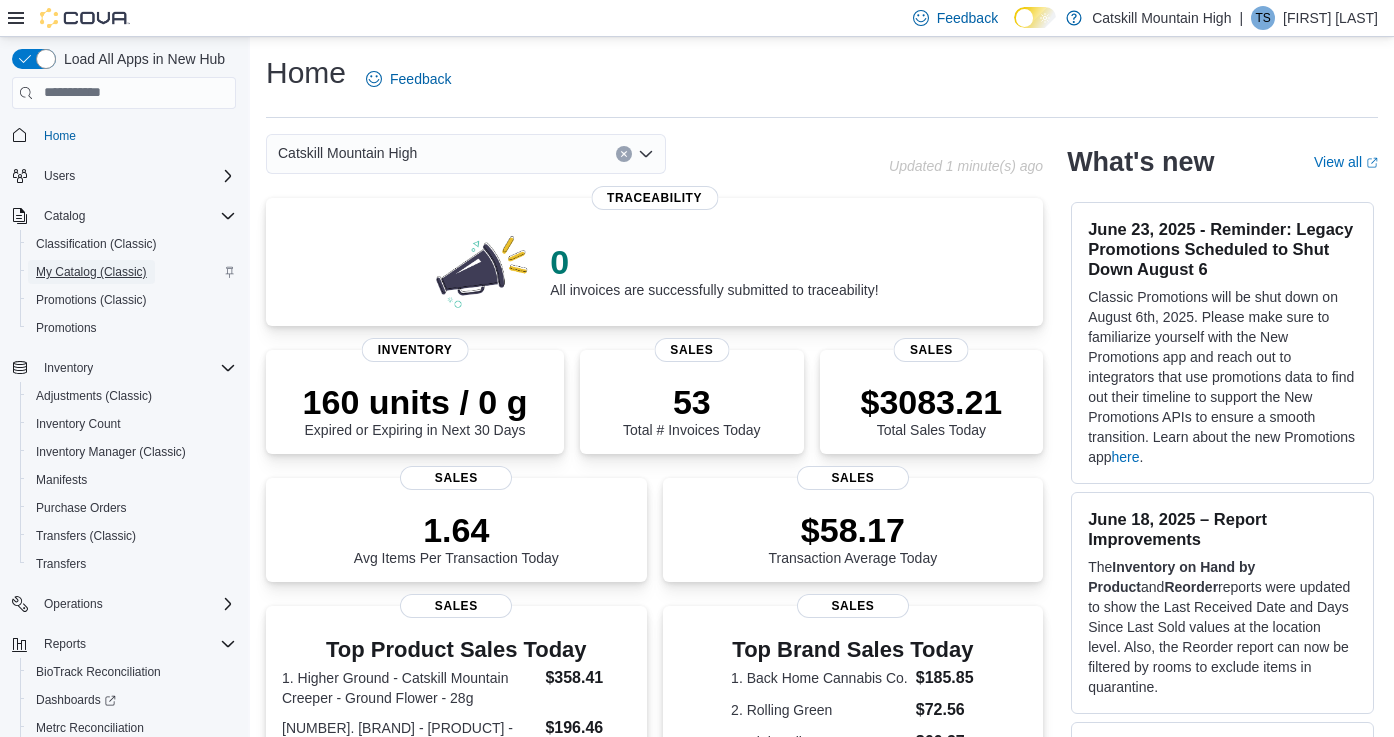 click on "My Catalog (Classic)" at bounding box center (91, 272) 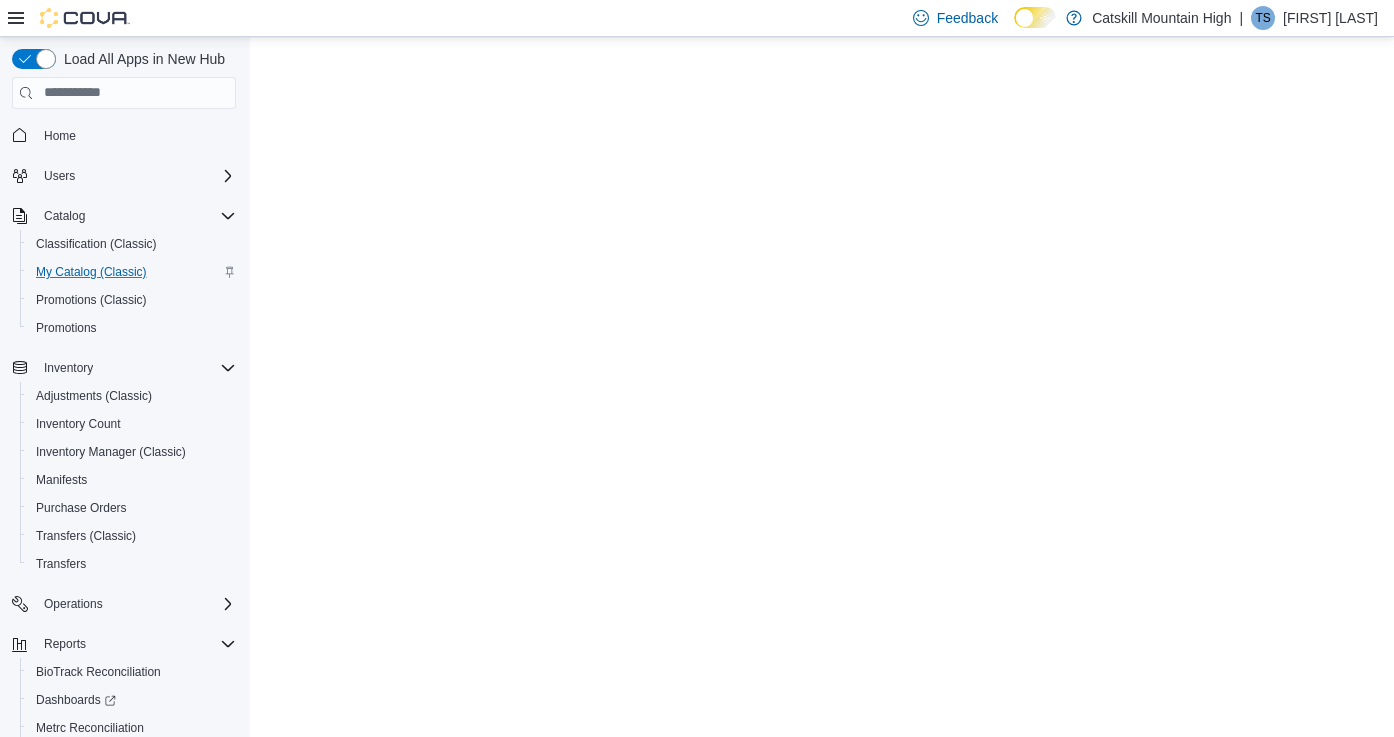 scroll, scrollTop: 0, scrollLeft: 0, axis: both 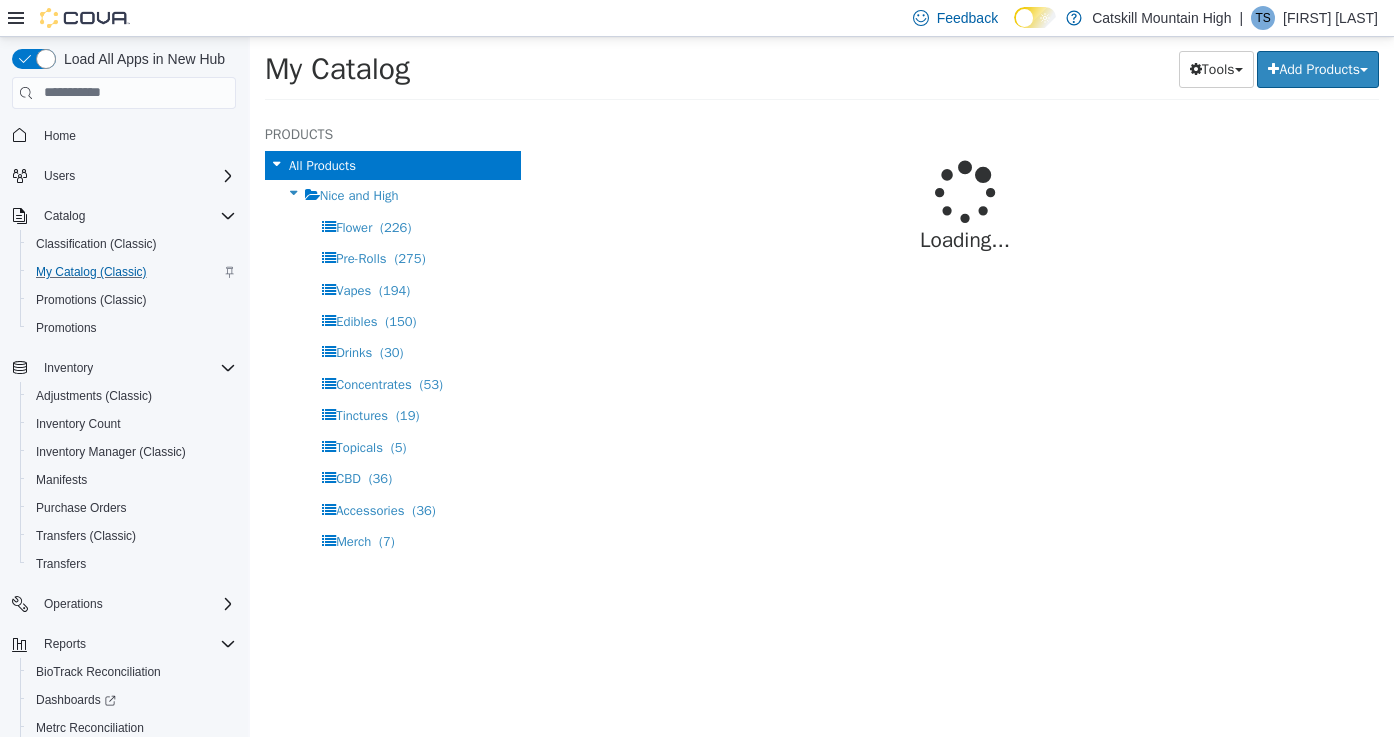 select on "**********" 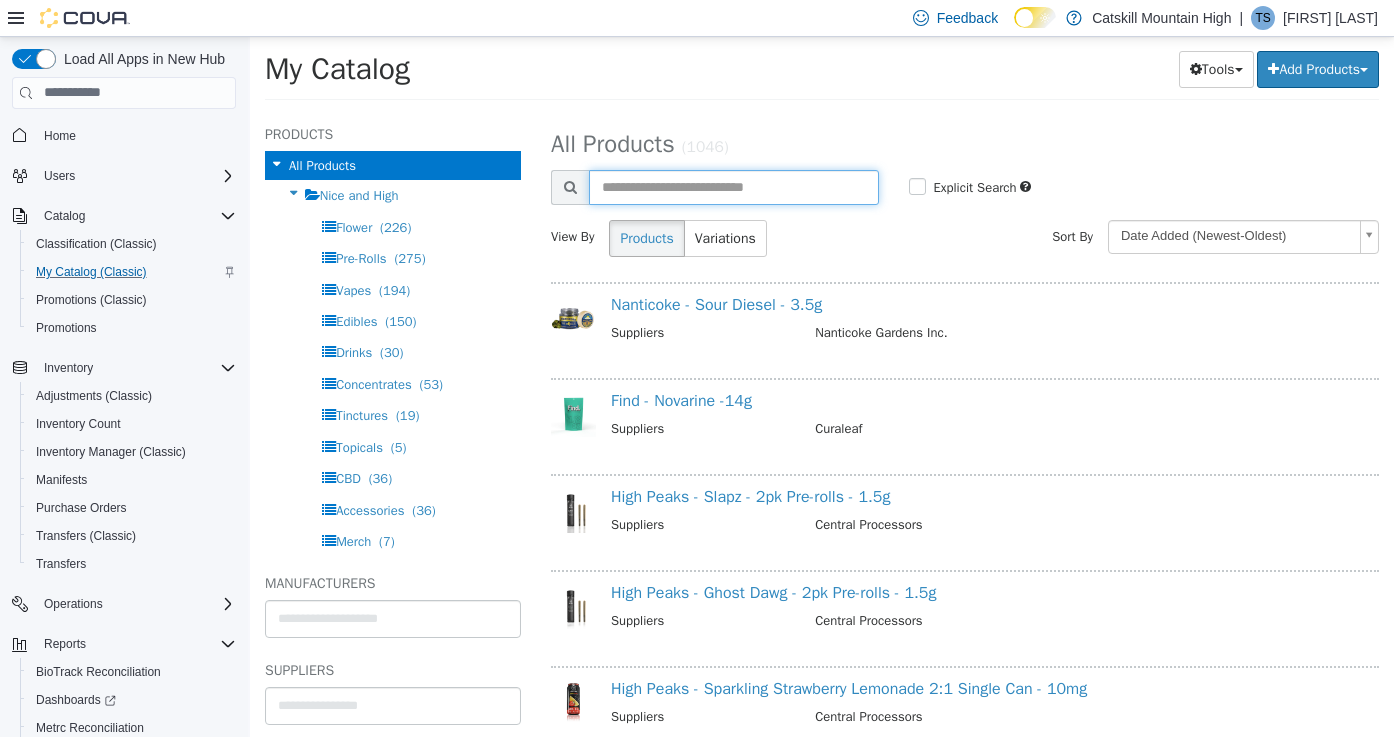 click at bounding box center [734, 186] 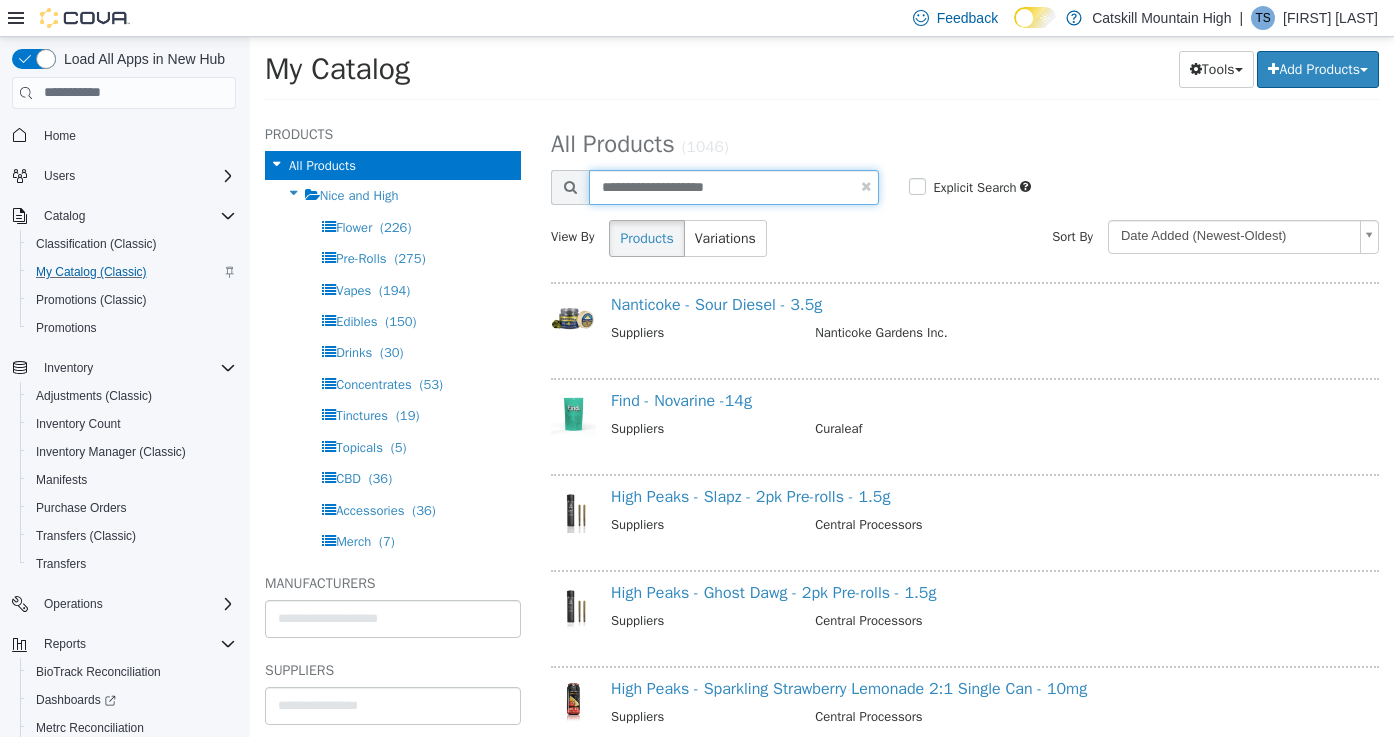 type on "**********" 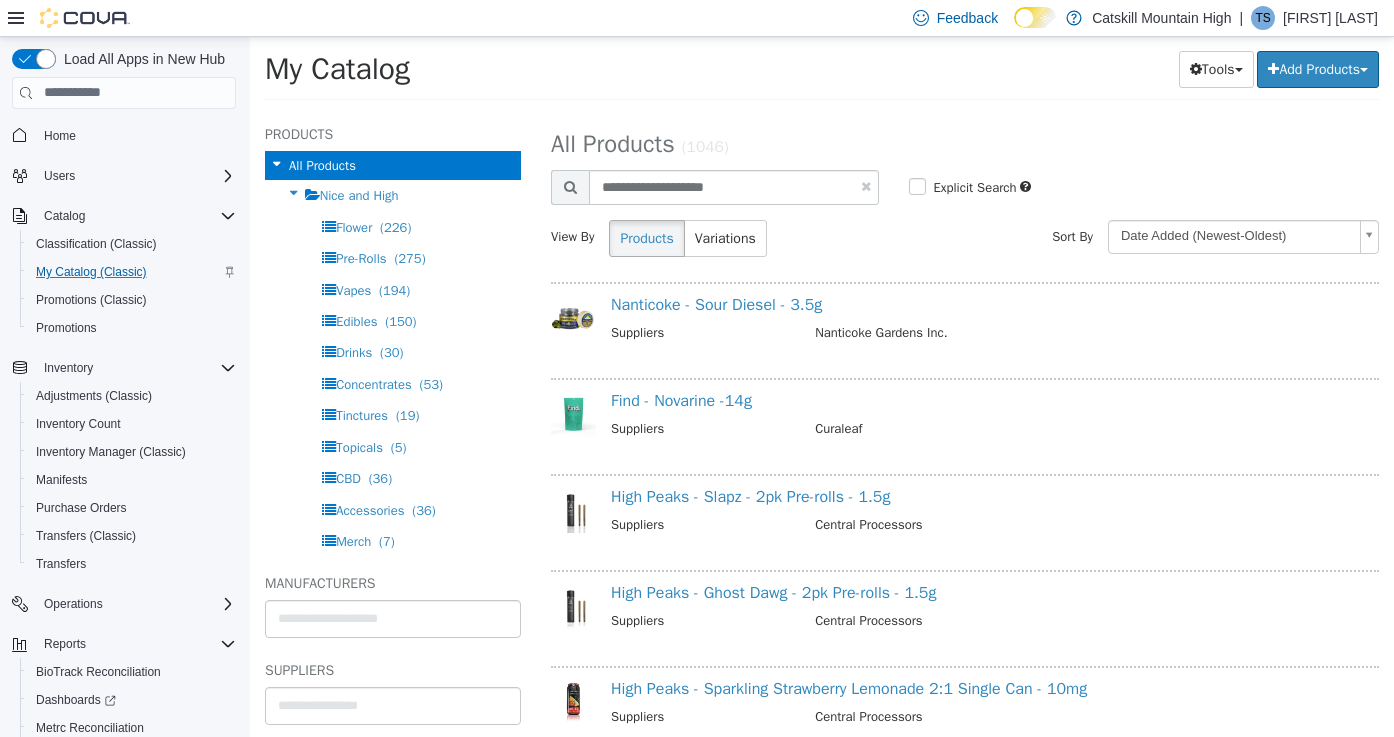 select on "**********" 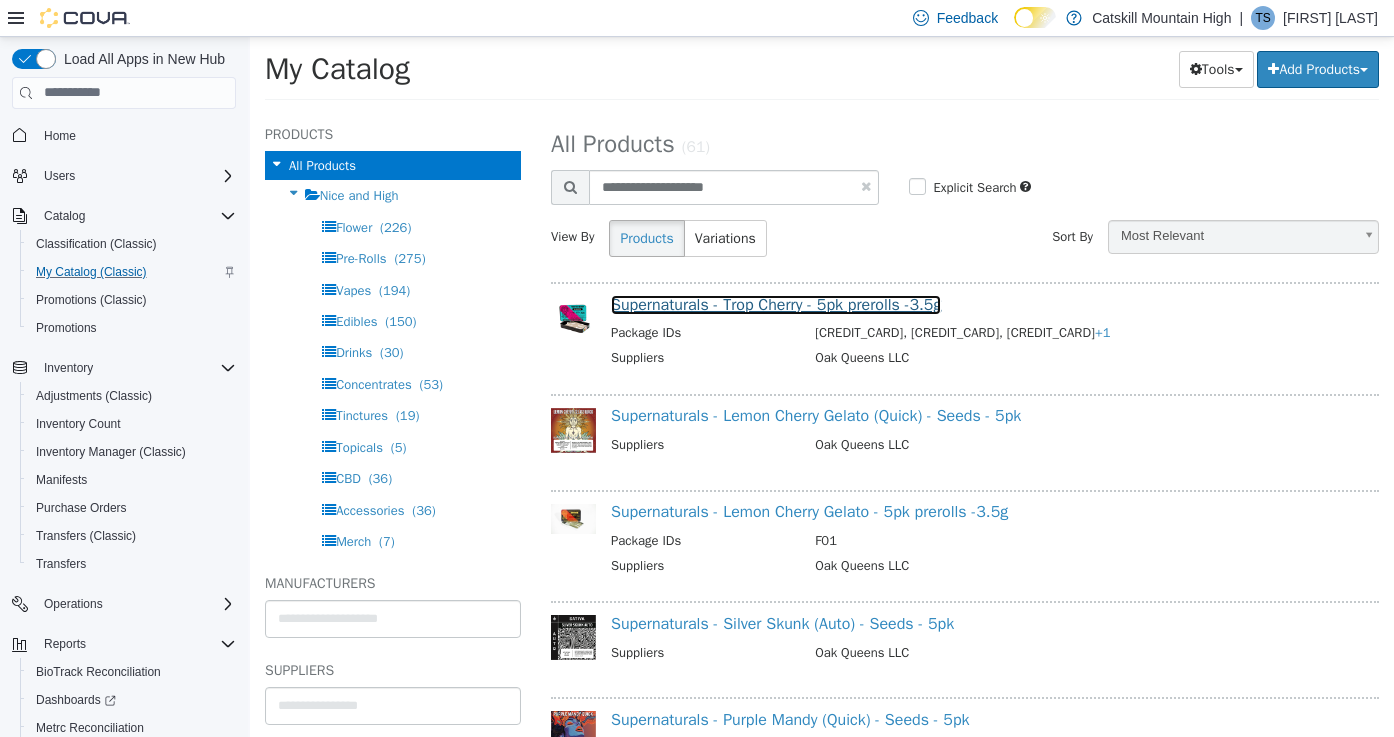 click on "Supernaturals - Trop Cherry - 5pk prerolls -3.5g" at bounding box center [776, 304] 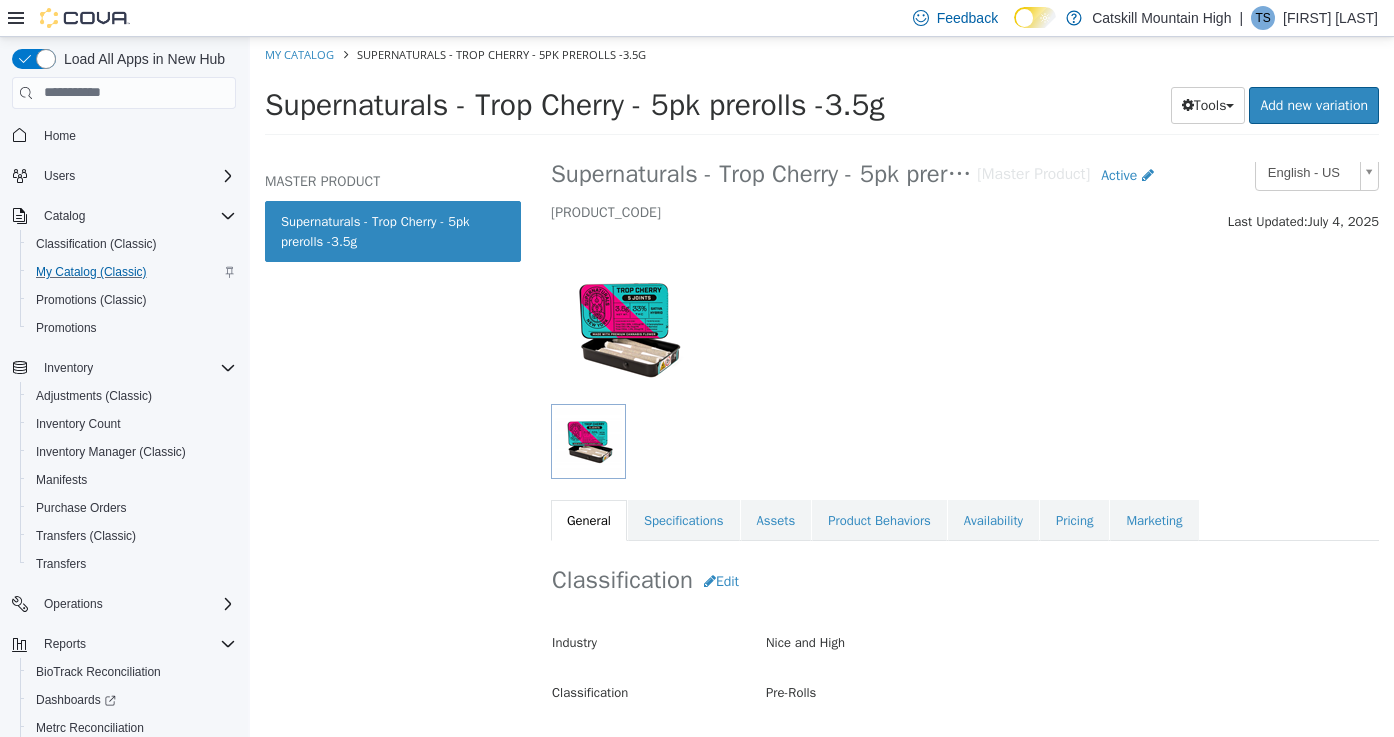 scroll, scrollTop: 0, scrollLeft: 0, axis: both 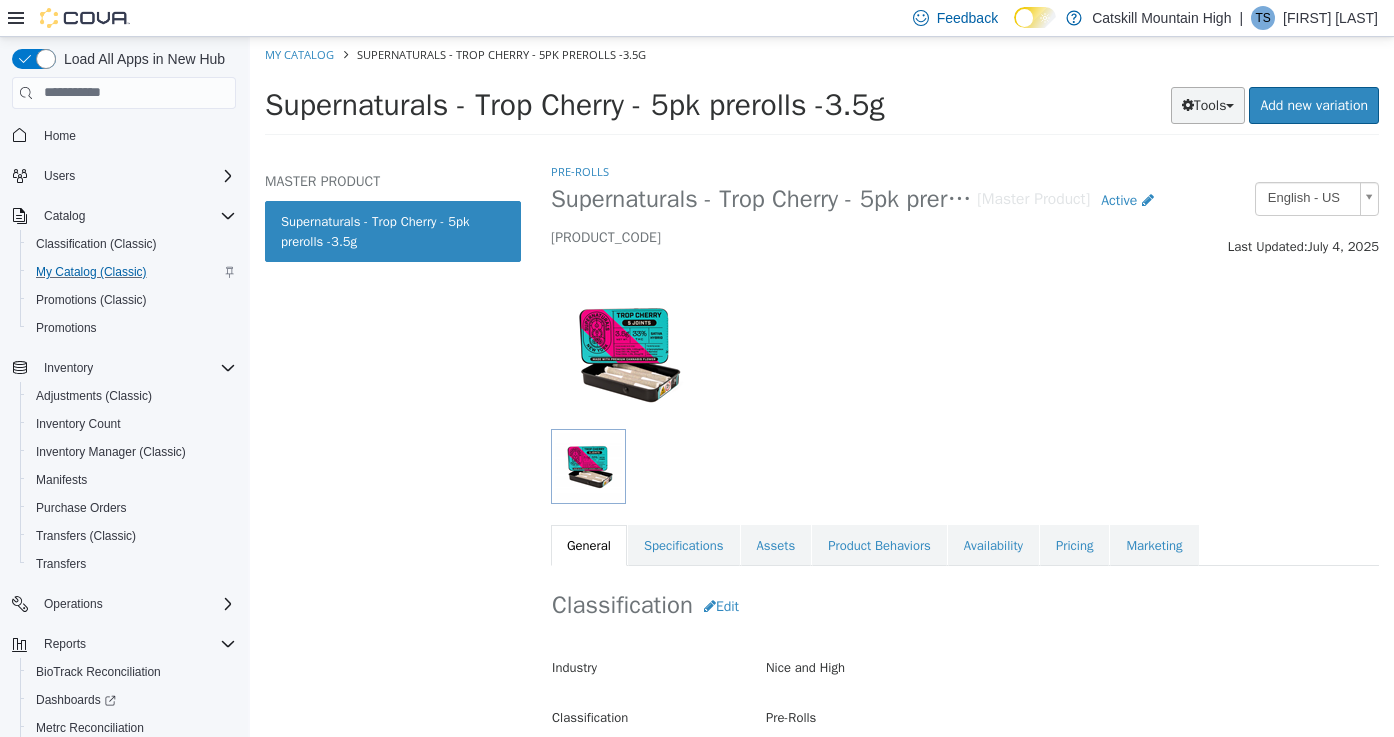 click on "Tools" at bounding box center [1208, 104] 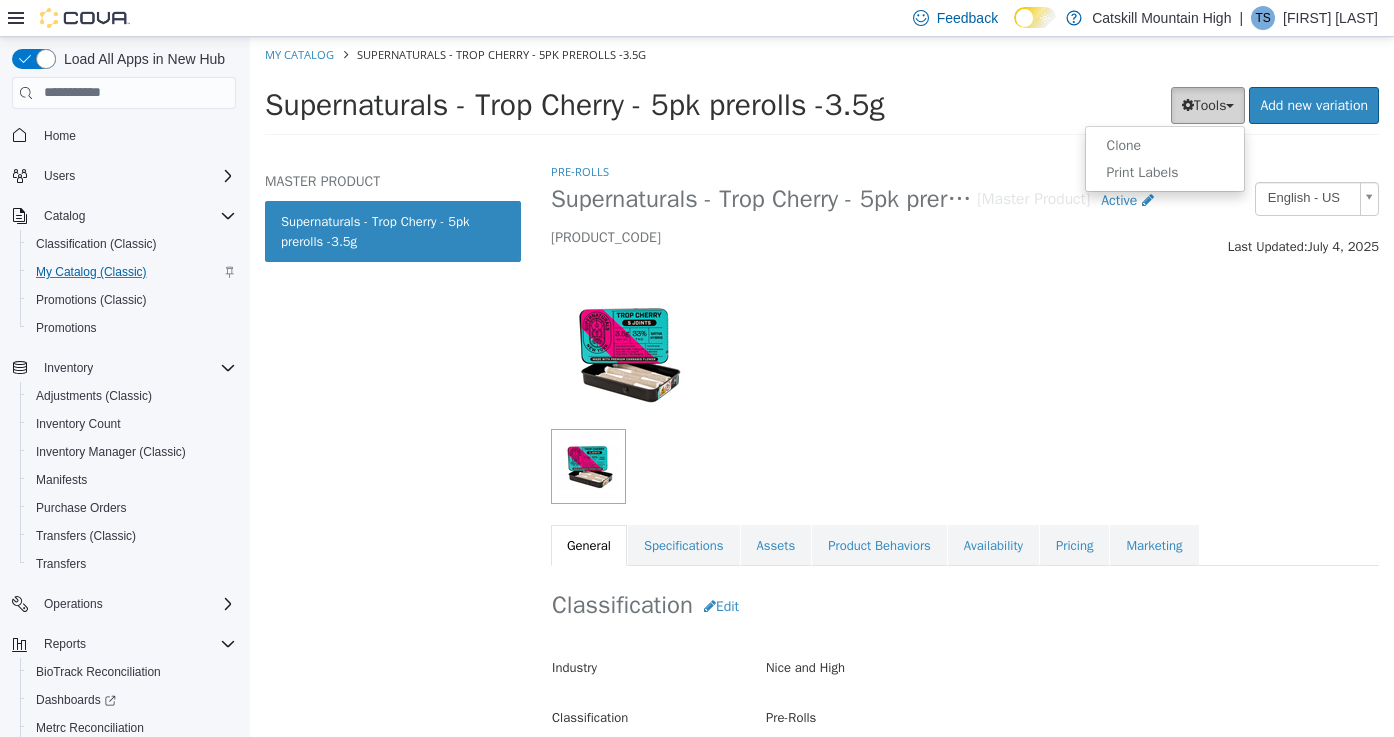 click on "Tools" at bounding box center [1208, 104] 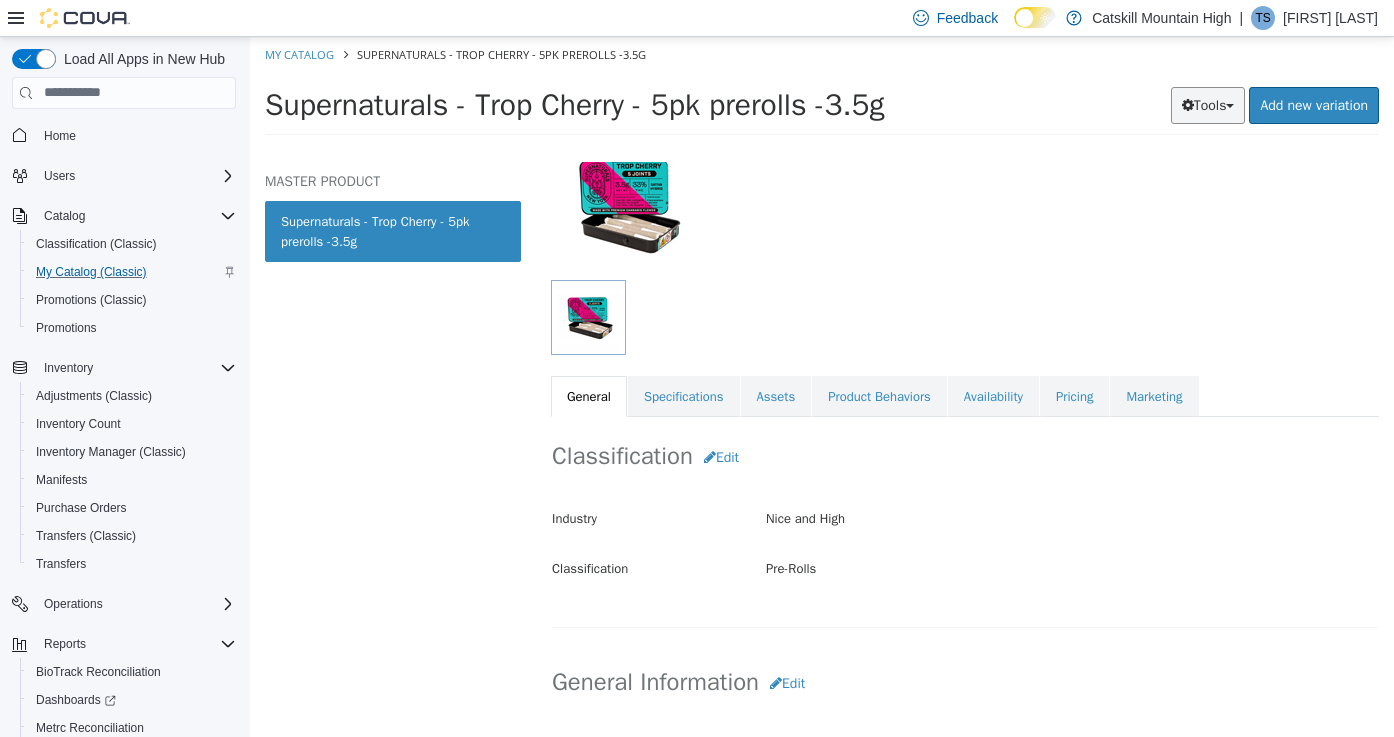 scroll, scrollTop: 162, scrollLeft: 0, axis: vertical 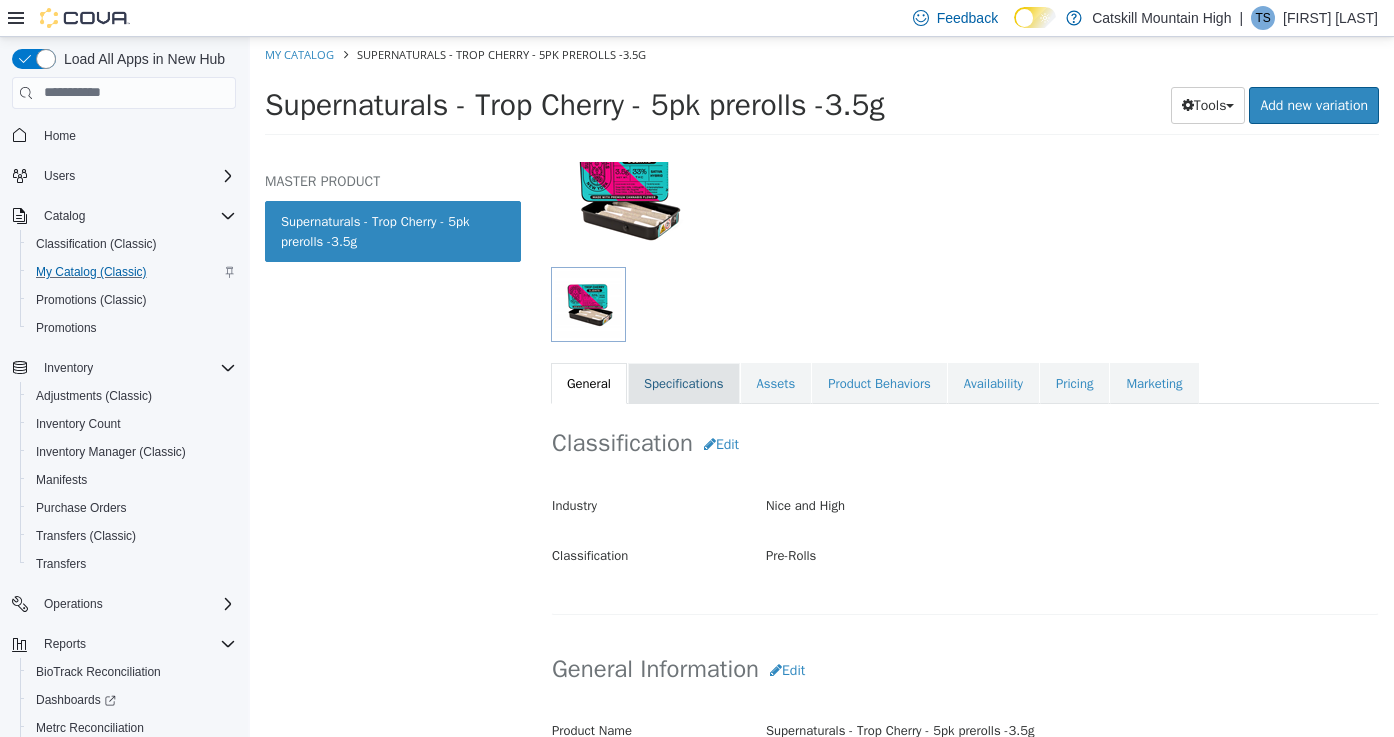 click on "Specifications" at bounding box center [684, 383] 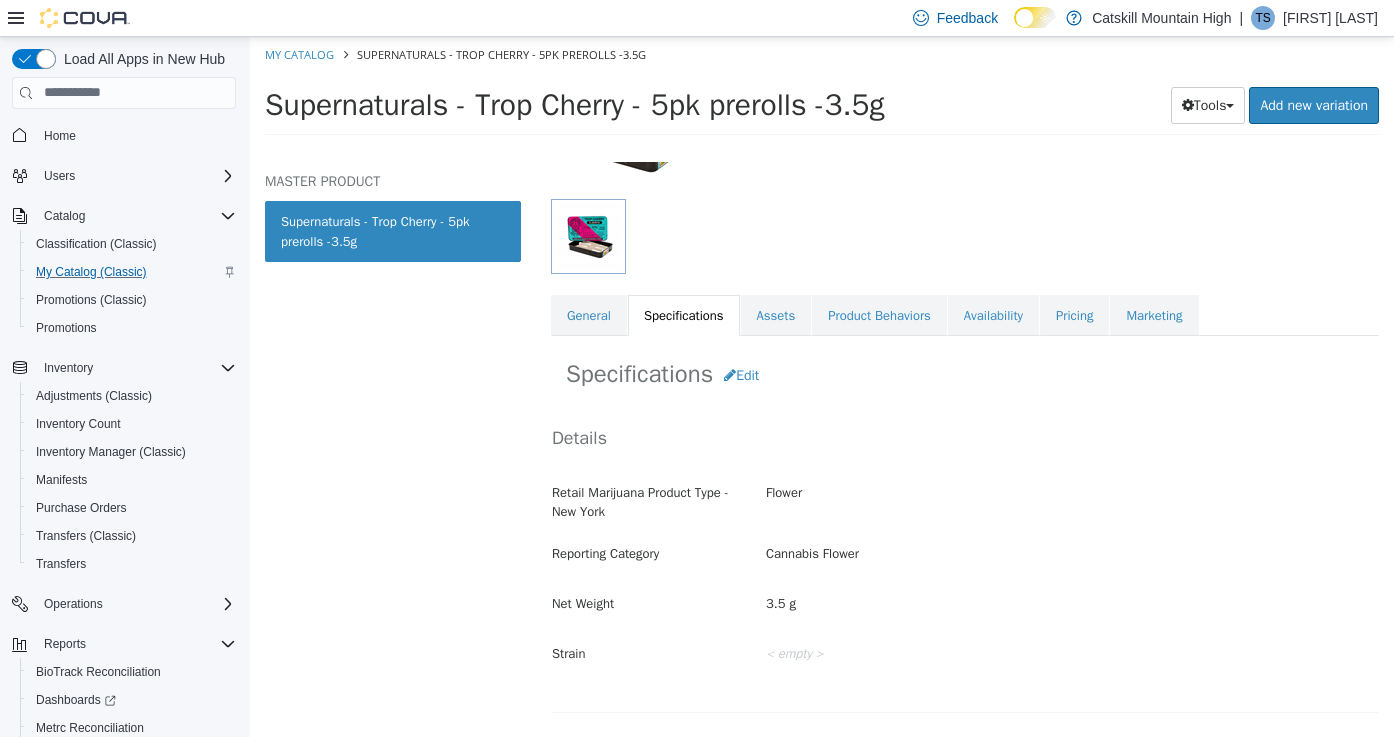 scroll, scrollTop: 0, scrollLeft: 0, axis: both 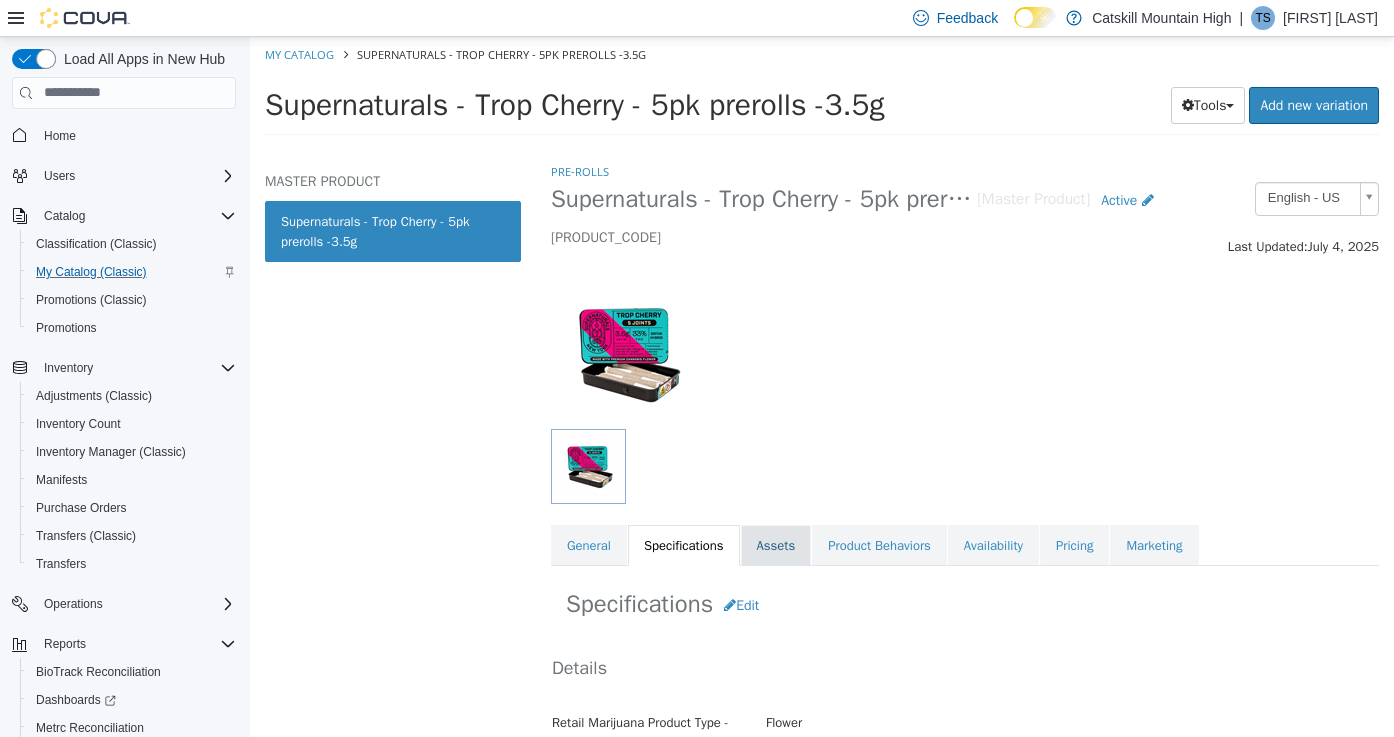 click on "Assets" at bounding box center (776, 545) 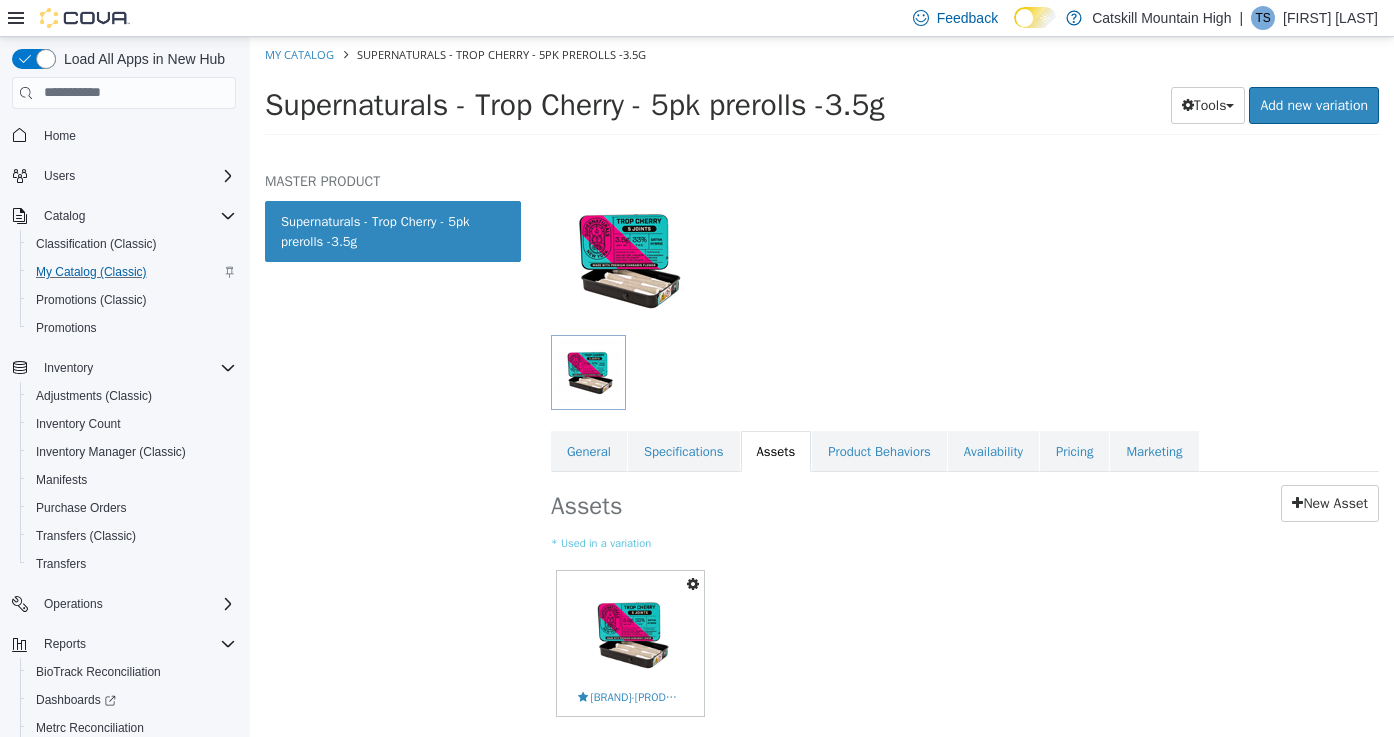 scroll, scrollTop: 101, scrollLeft: 0, axis: vertical 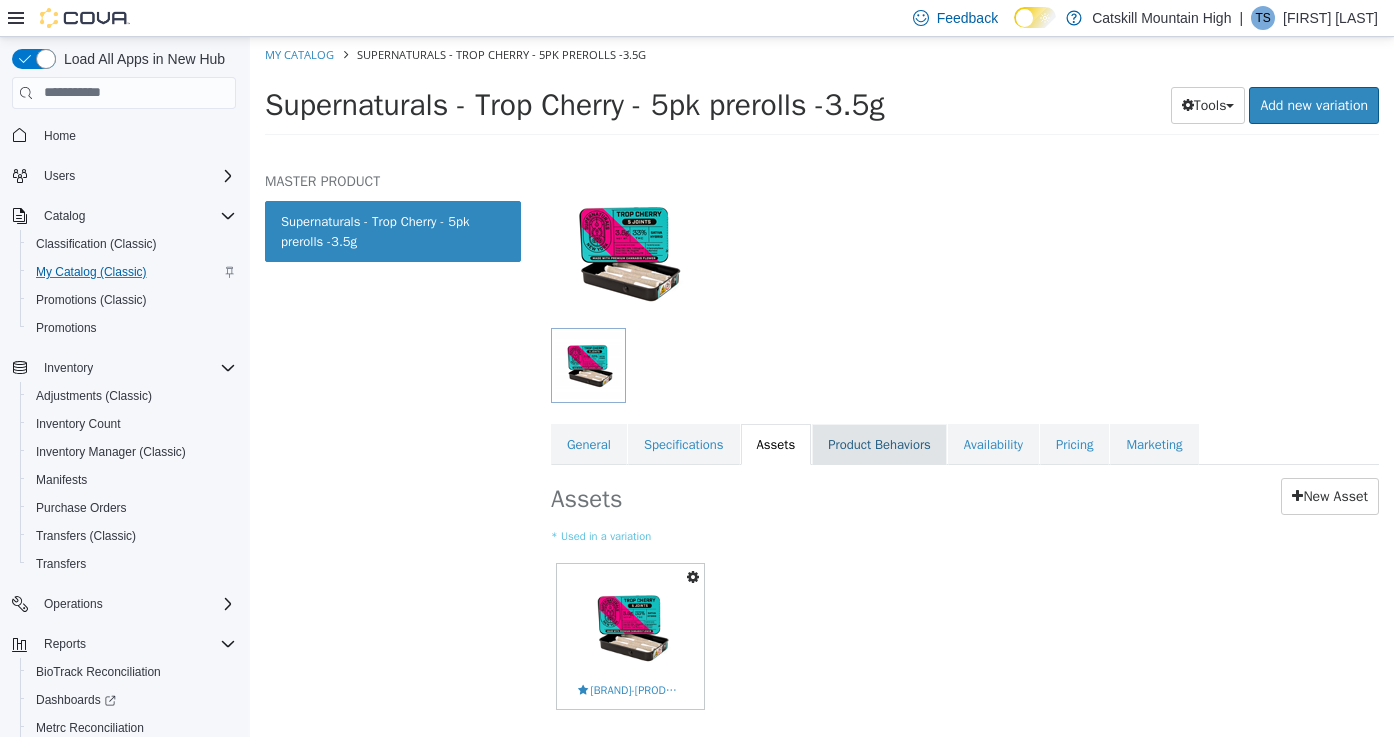 click on "Product Behaviors" at bounding box center (879, 444) 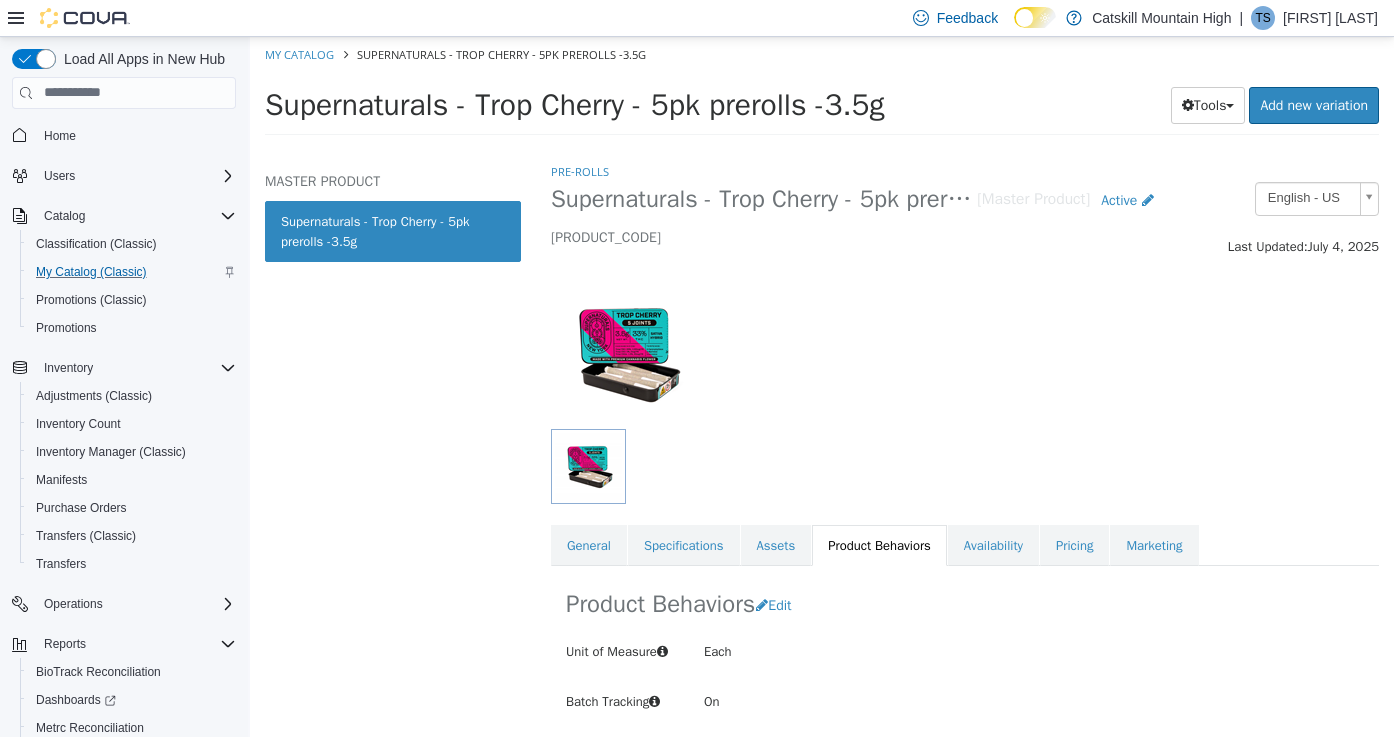 scroll, scrollTop: 69, scrollLeft: 0, axis: vertical 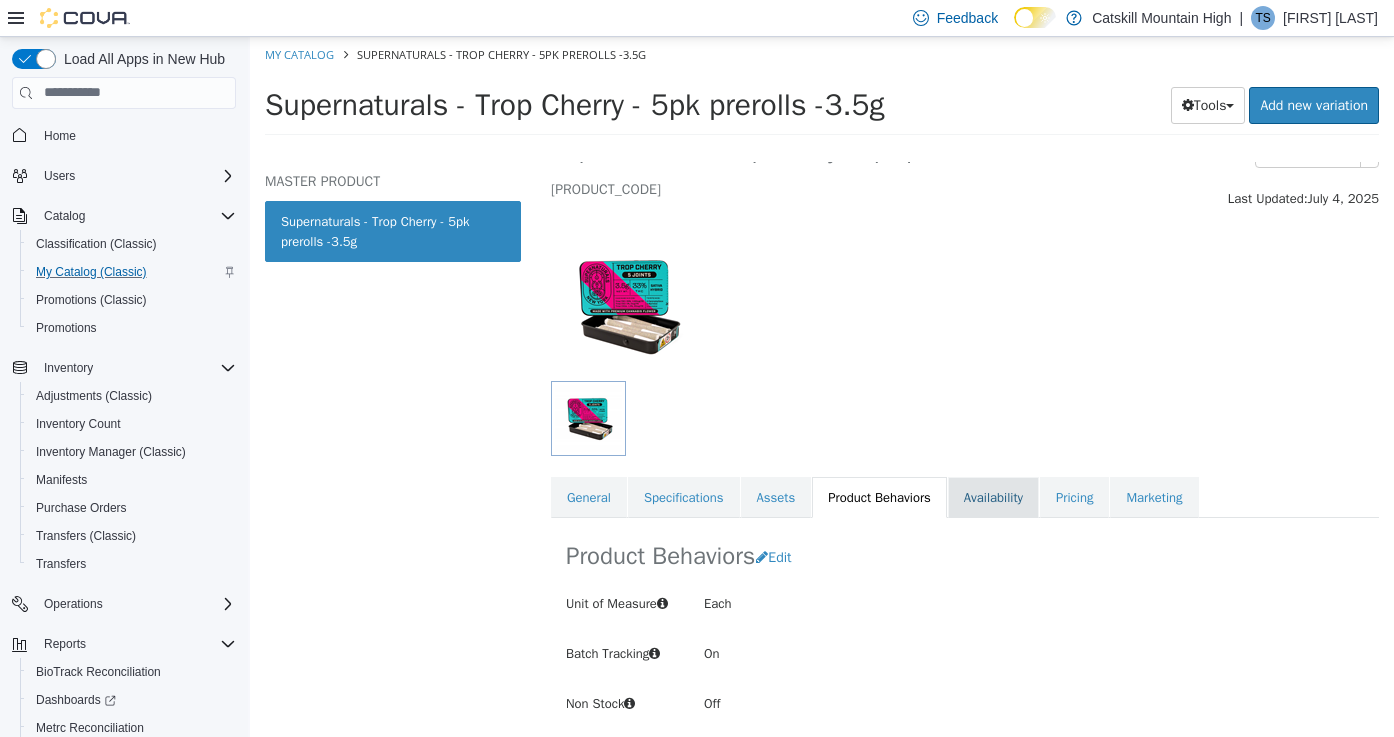 click on "Availability" at bounding box center [993, 497] 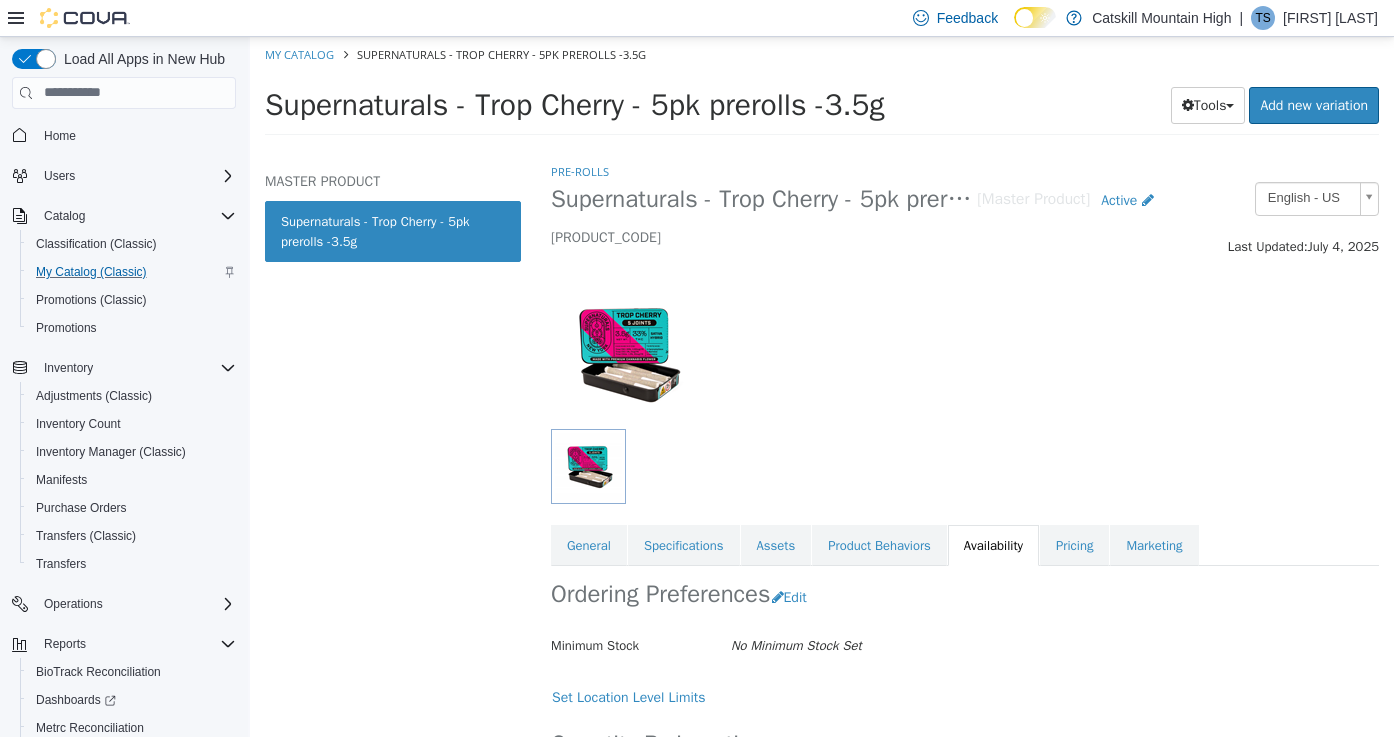 scroll, scrollTop: 148, scrollLeft: 0, axis: vertical 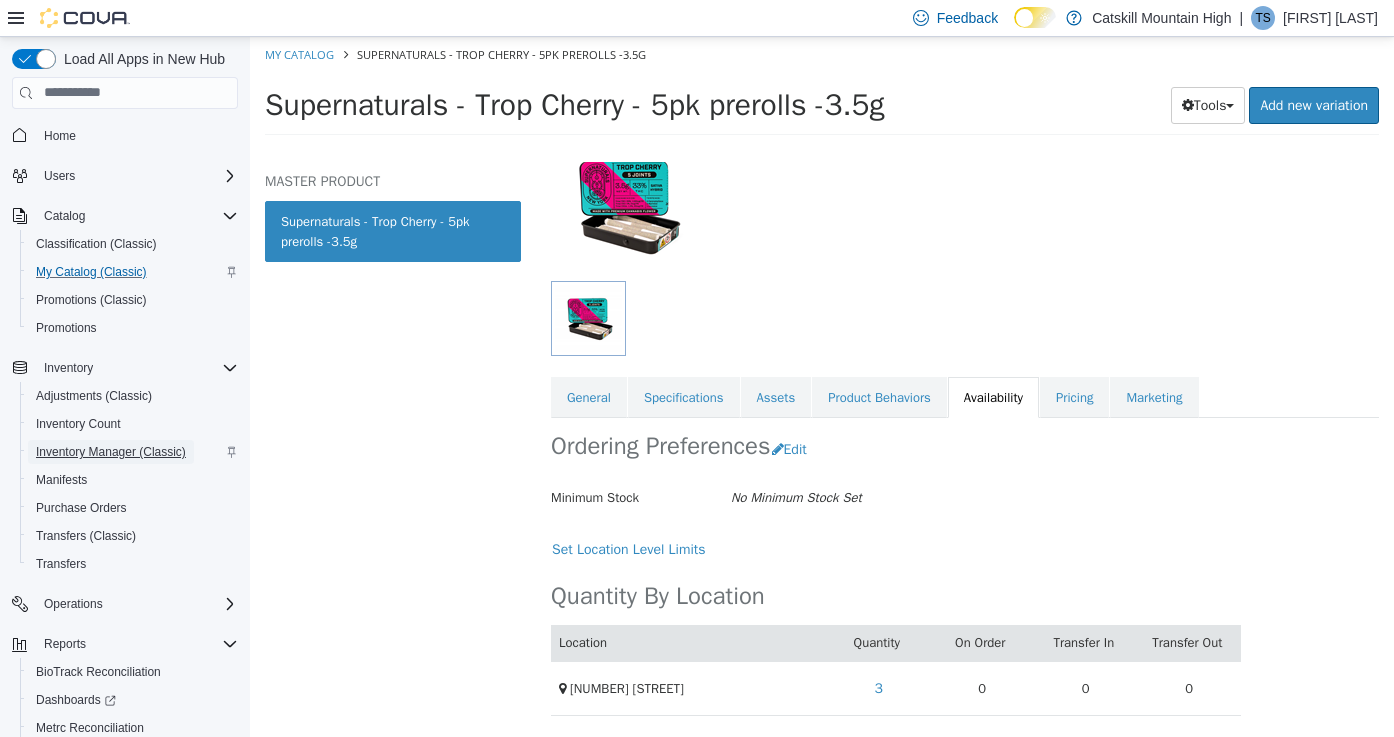 click on "Inventory Manager (Classic)" at bounding box center [111, 452] 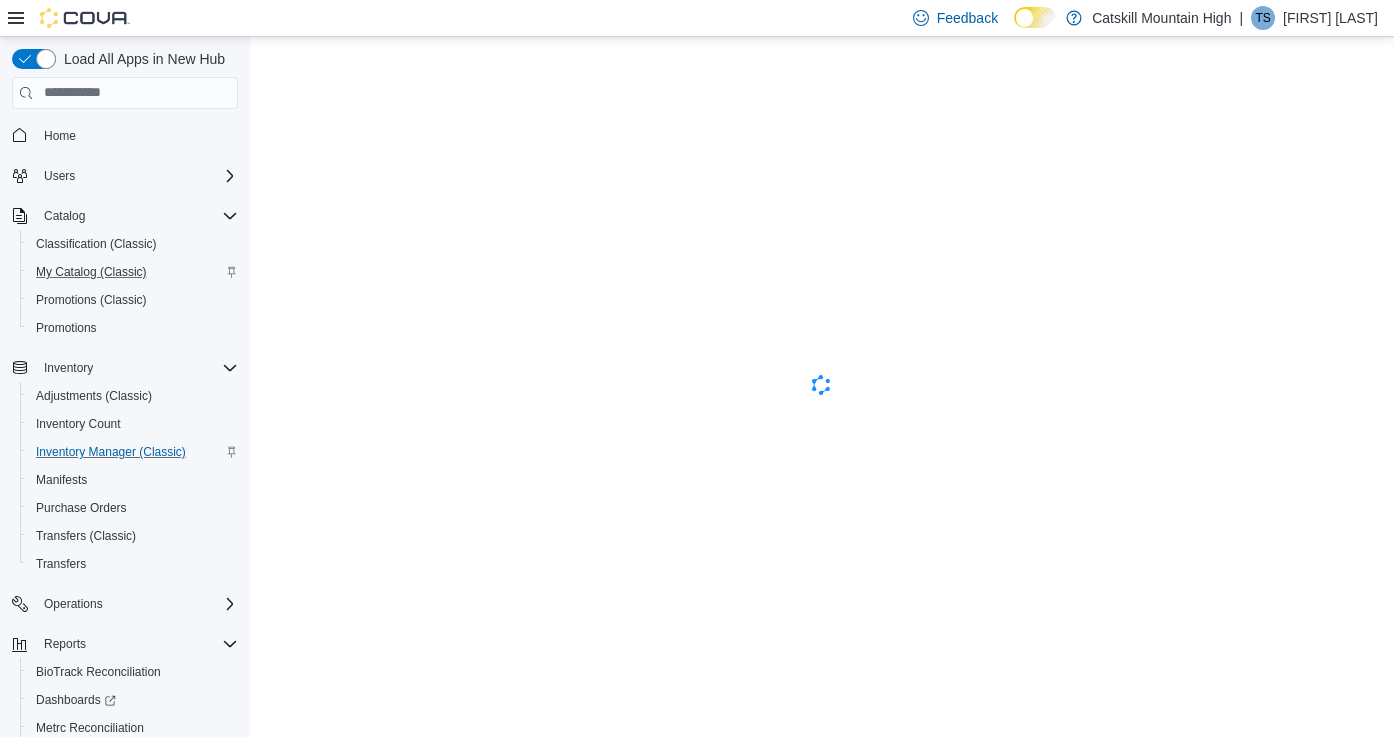 scroll, scrollTop: 0, scrollLeft: 0, axis: both 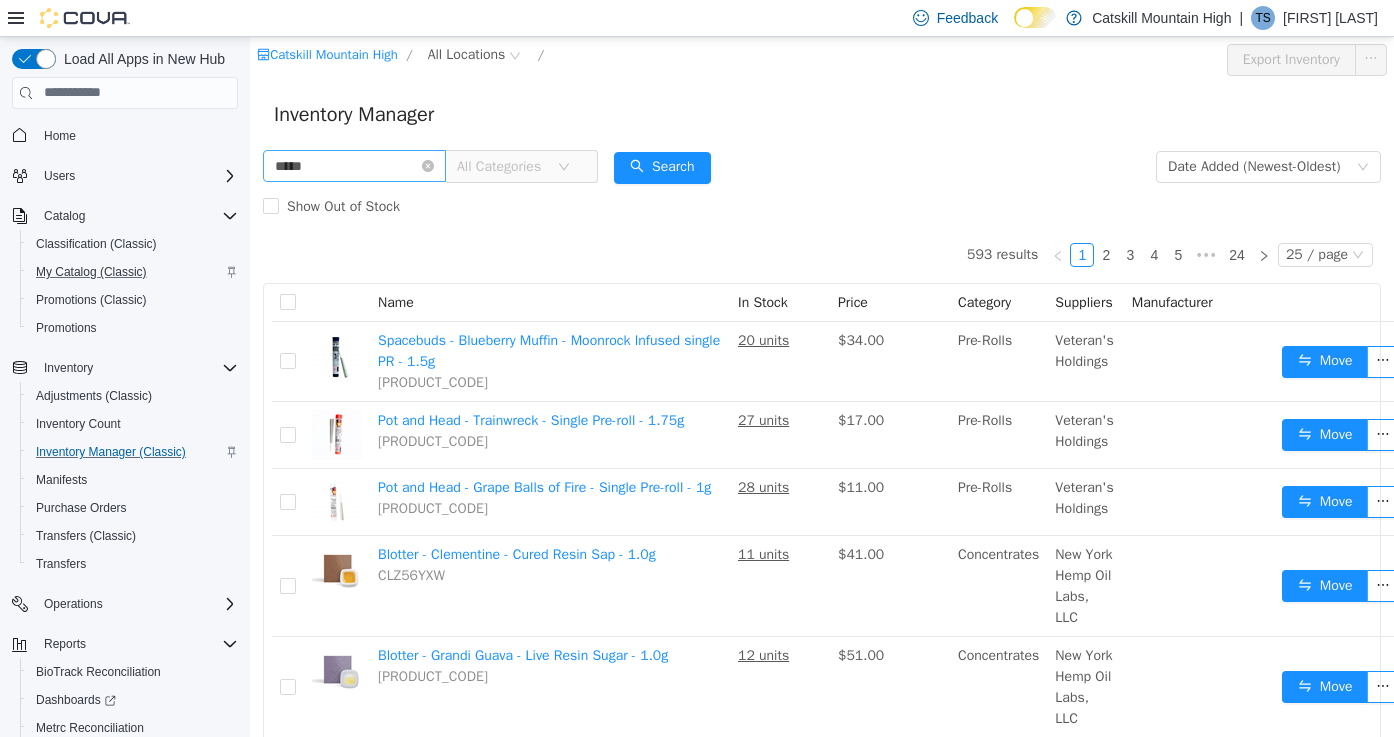 type on "**********" 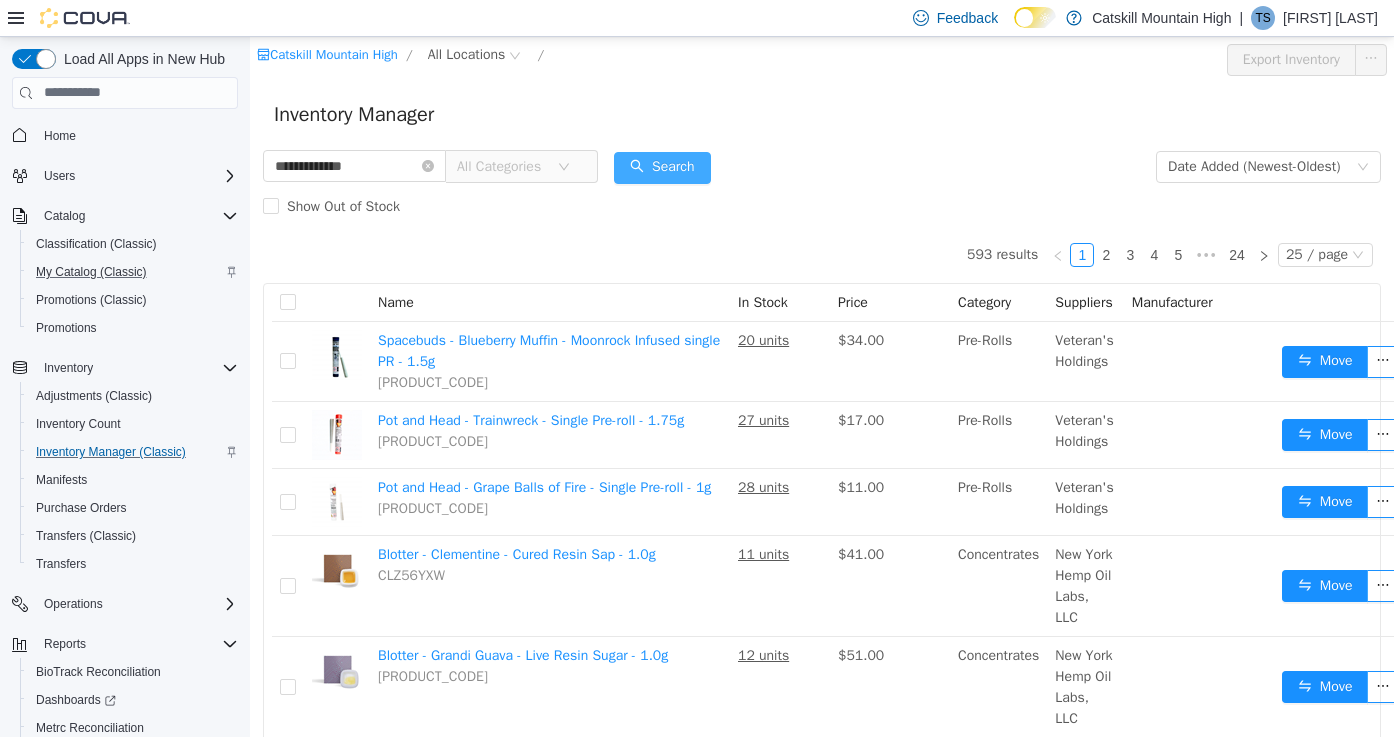 click on "Search" at bounding box center [662, 167] 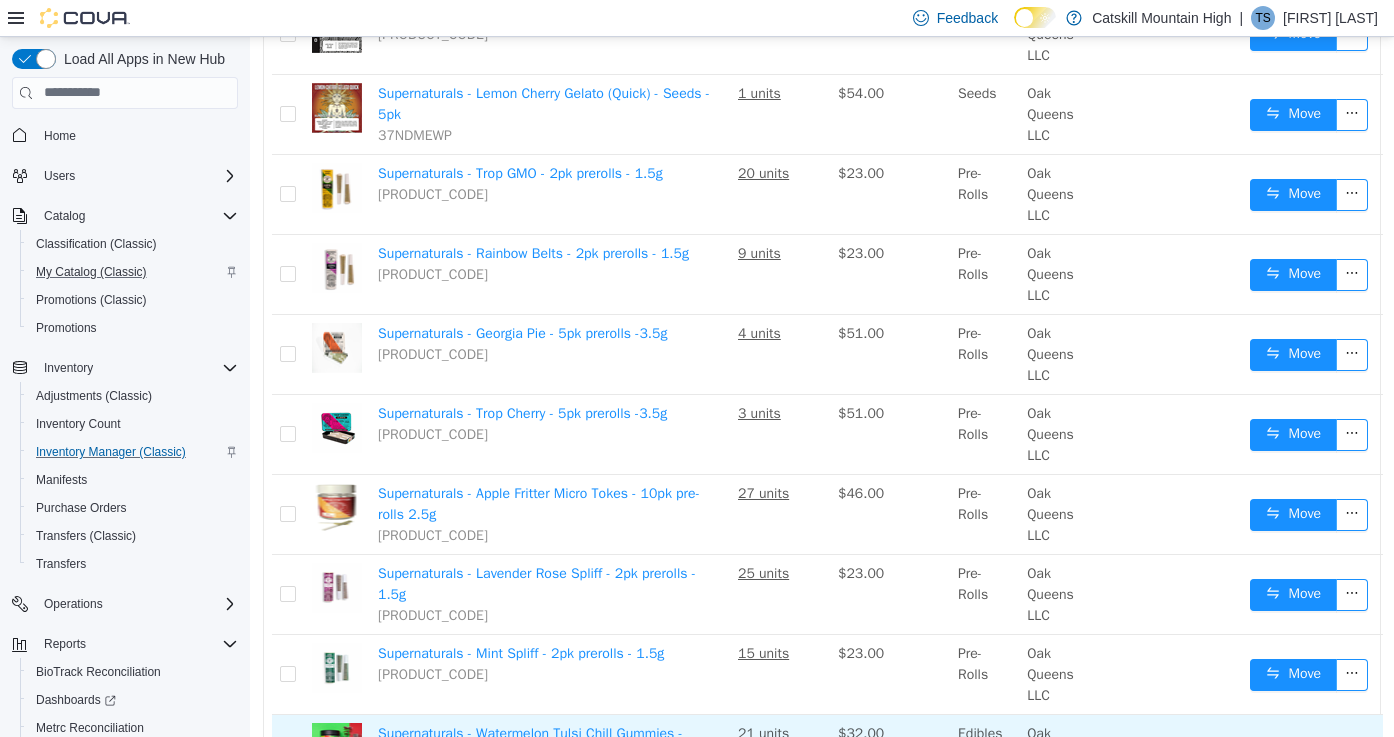 scroll, scrollTop: 813, scrollLeft: 0, axis: vertical 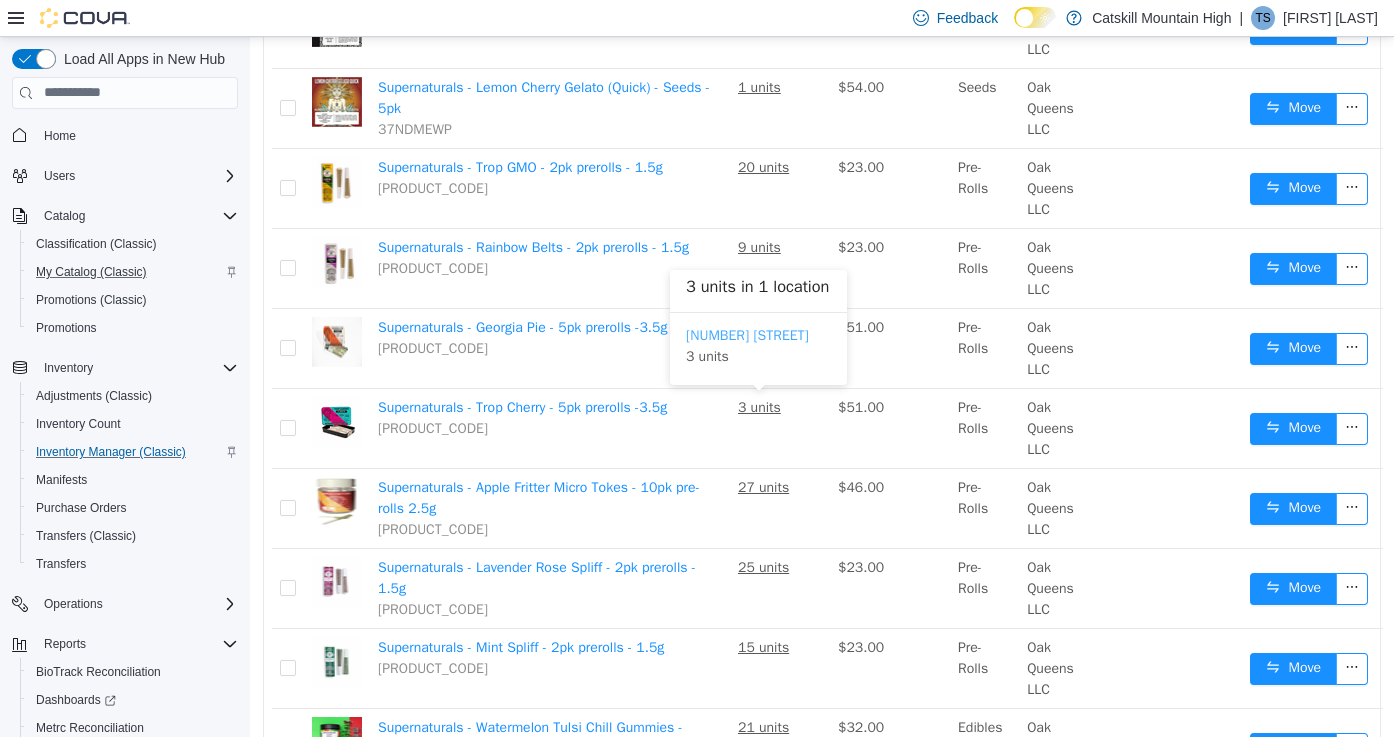 click on "308 Plaza Road" at bounding box center [747, 334] 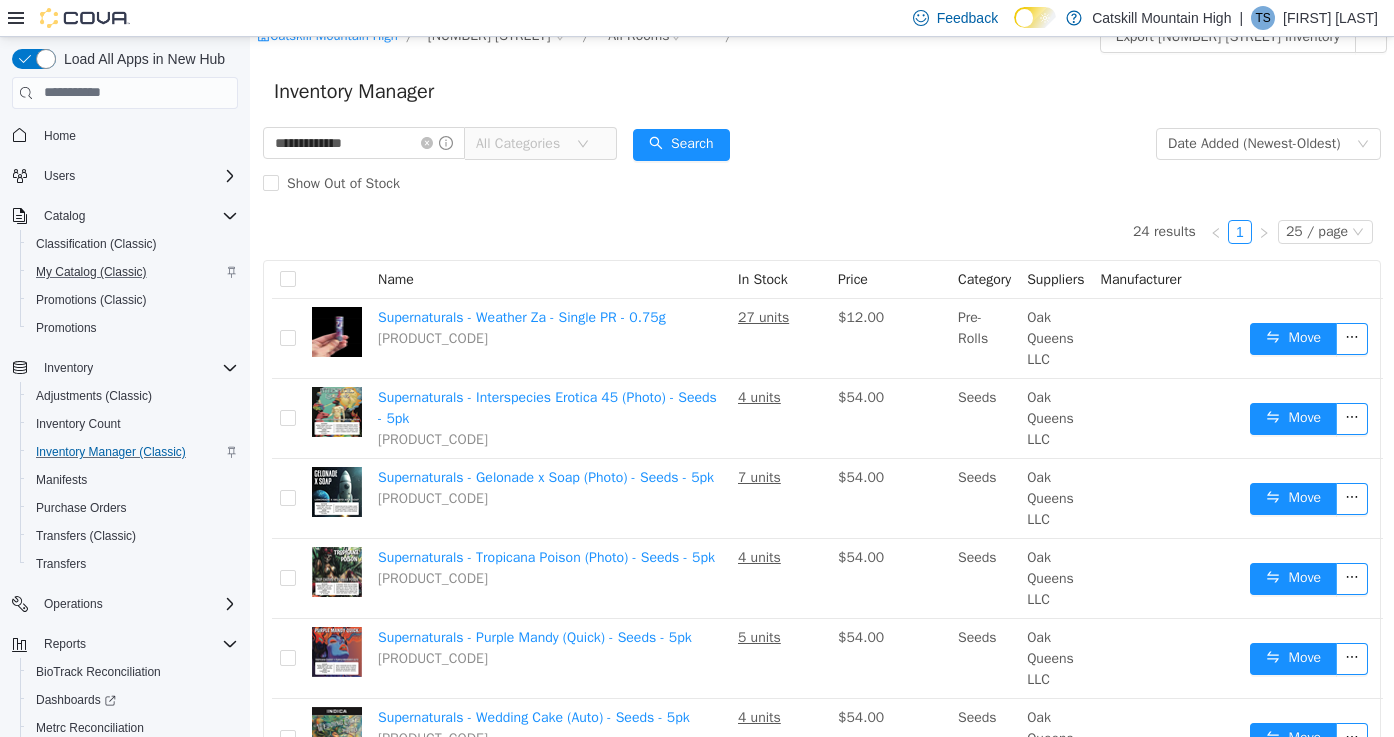 scroll, scrollTop: 0, scrollLeft: 0, axis: both 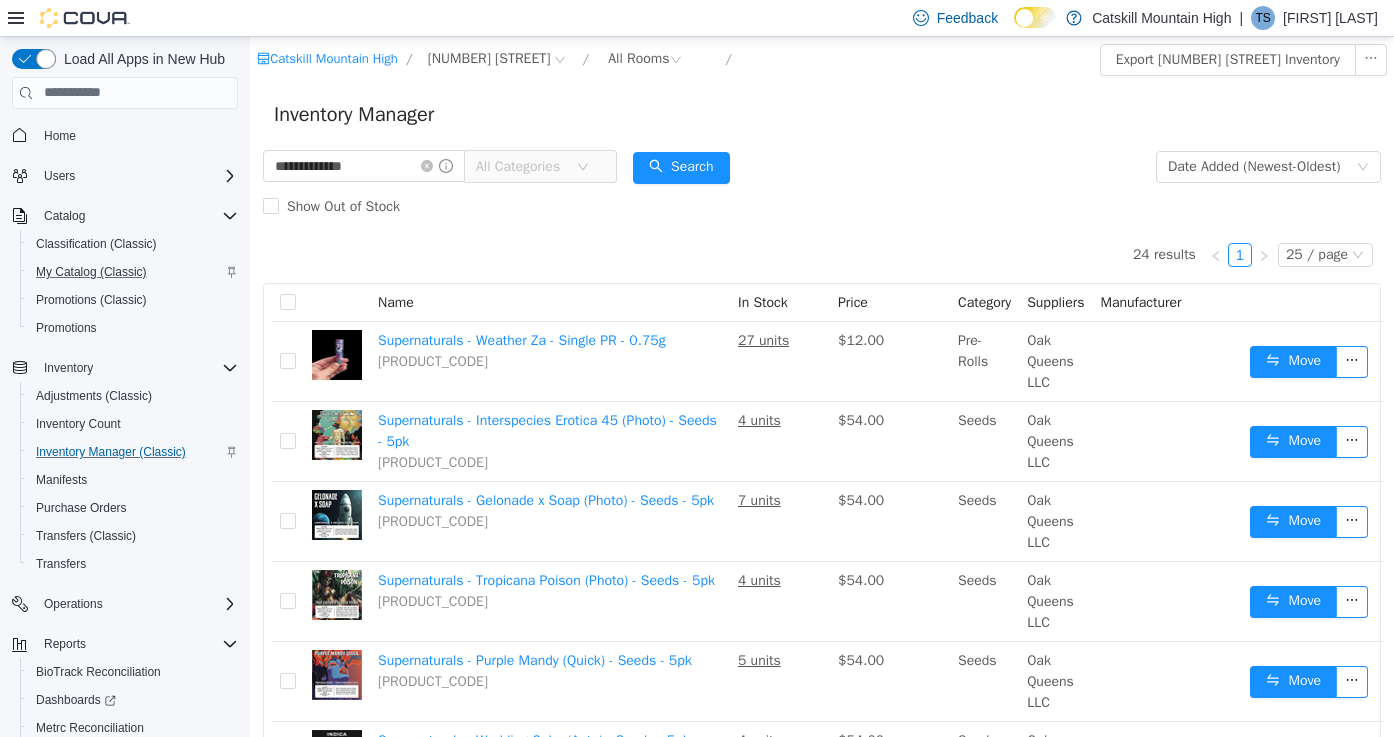click on "24 results 1 25 / page Name In Stock Price Category Suppliers Manufacturer Supernaturals - Weather Za - Single PR - 0.75g D8H8B81Y 27 units $12.00 Pre-Rolls Oak Queens LLC Move Supernaturals - Interspecies Erotica 45 (Photo) - Seeds - 5pk LA5TU14A 4 units $54.00 Seeds Oak Queens LLC Move Supernaturals - Gelonade x Soap (Photo) - Seeds - 5pk RUJKVPHX 7 units $54.00 Seeds Oak Queens LLC Move Supernaturals - Tropicana Poison (Photo) - Seeds - 5pk EW15J7MY 4 units $54.00 Seeds Oak Queens LLC Move Supernaturals - Purple Mandy (Quick) - Seeds - 5pk WWJ0L4GB 5 units $54.00 Seeds Oak Queens LLC Move Supernaturals - Wedding Cake (Auto) - Seeds - 5pk 5CKRK56P 4 units $54.00 Seeds Oak Queens LLC Move Supernaturals - Silver Skunk (Auto) - Seeds - 5pk E1A31Q6N 4 units $54.00 Seeds Oak Queens LLC Move Supernaturals - Lemon Cherry Gelato (Quick) - Seeds - 5pk 37NDMEWP 1 units $54.00 Seeds Oak Queens LLC Move Supernaturals - Trop GMO - 2pk prerolls - 1.5g 0YT2LDP2 20 units $23.00 Pre-Rolls Oak Queens LLC Move Y0V7JYT7 $23.00" at bounding box center (822, 1233) 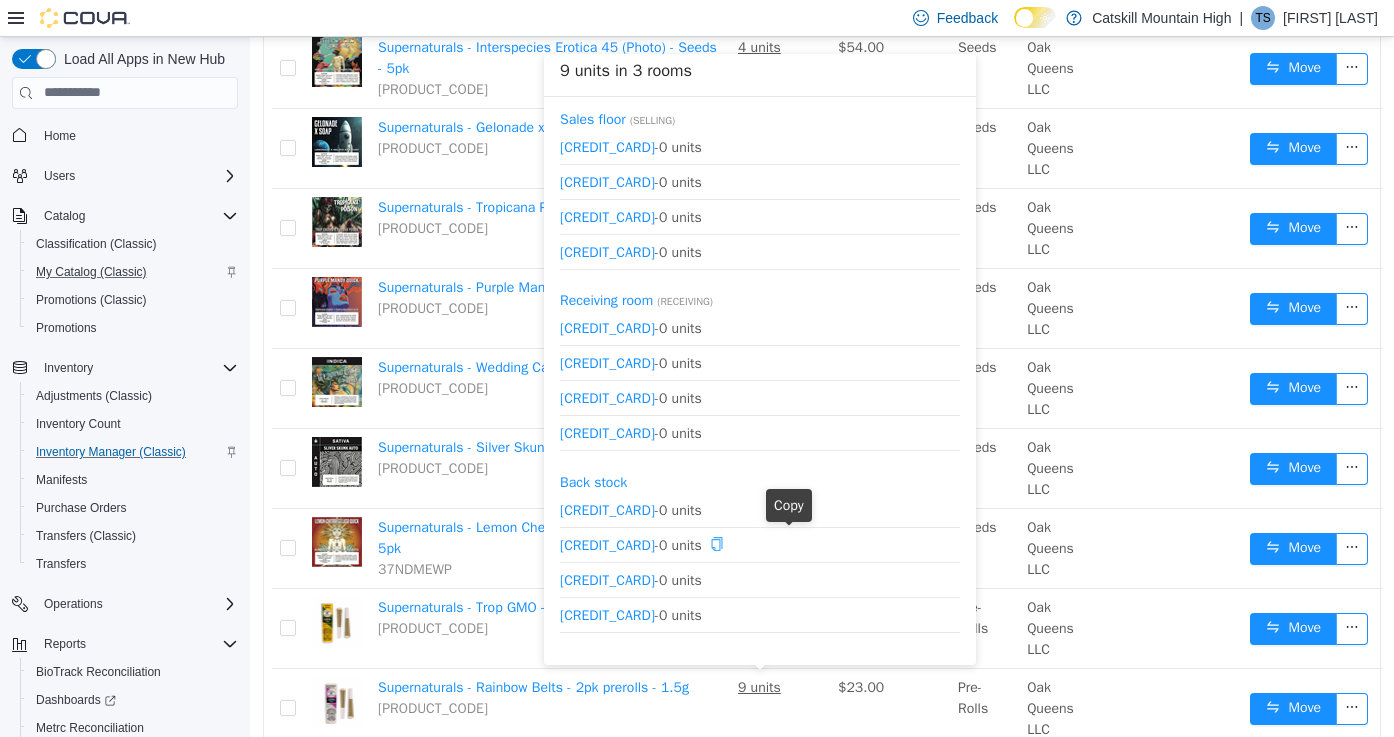 scroll, scrollTop: 378, scrollLeft: 0, axis: vertical 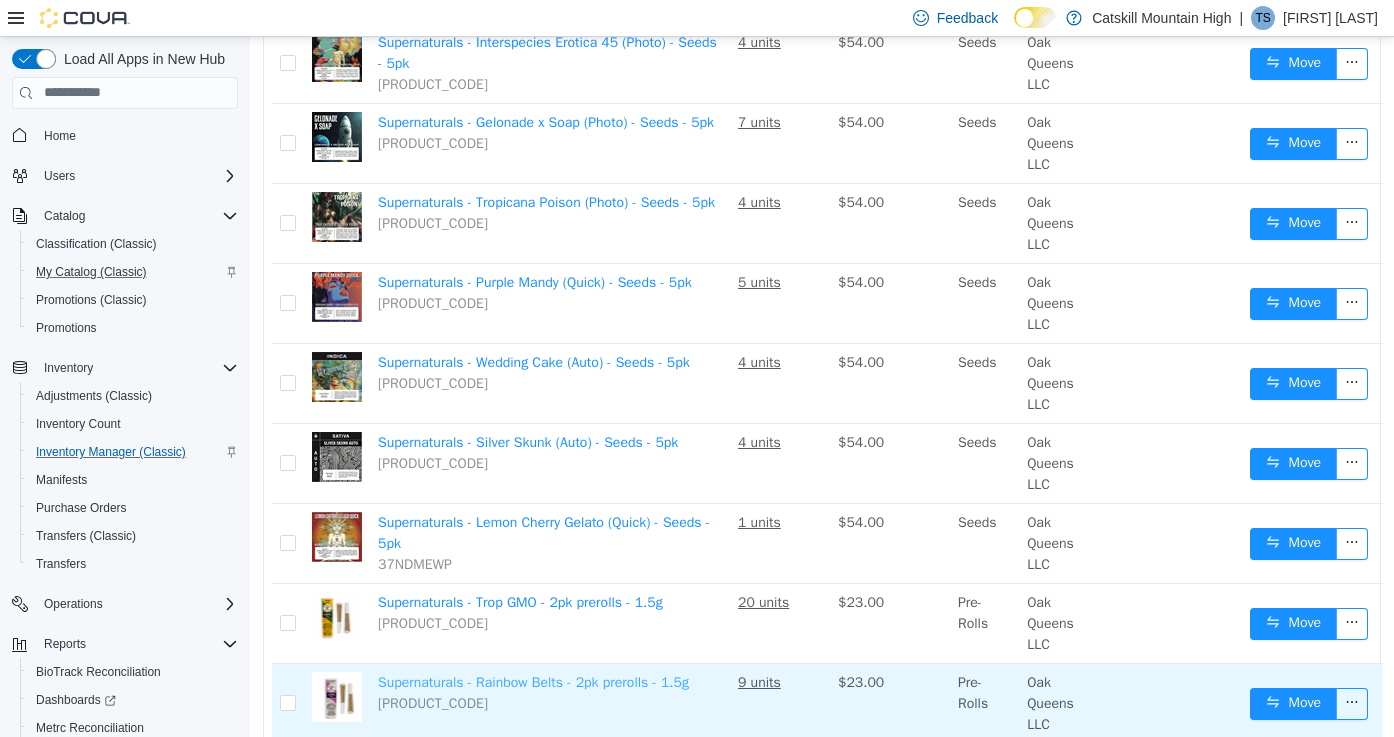 click on "Supernaturals - Rainbow Belts - 2pk prerolls - 1.5g" at bounding box center [533, 681] 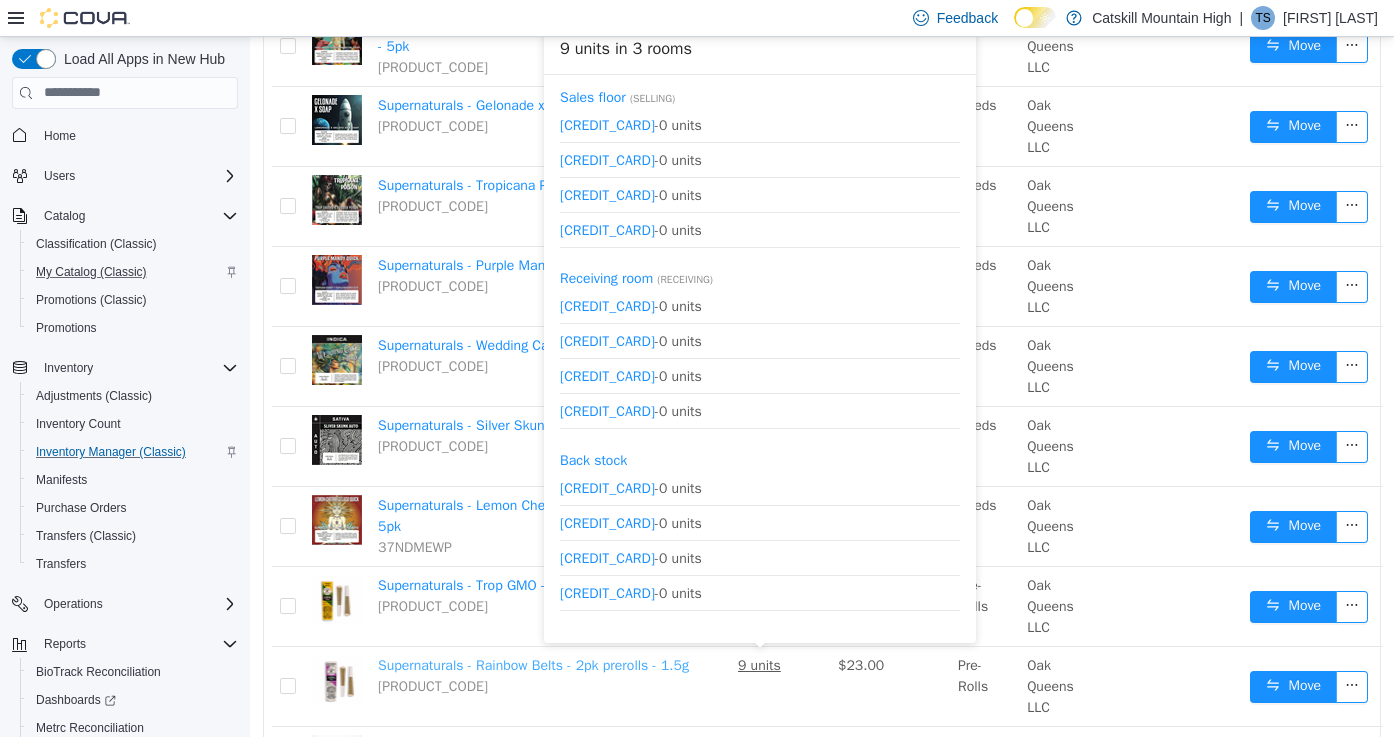 scroll, scrollTop: 397, scrollLeft: 0, axis: vertical 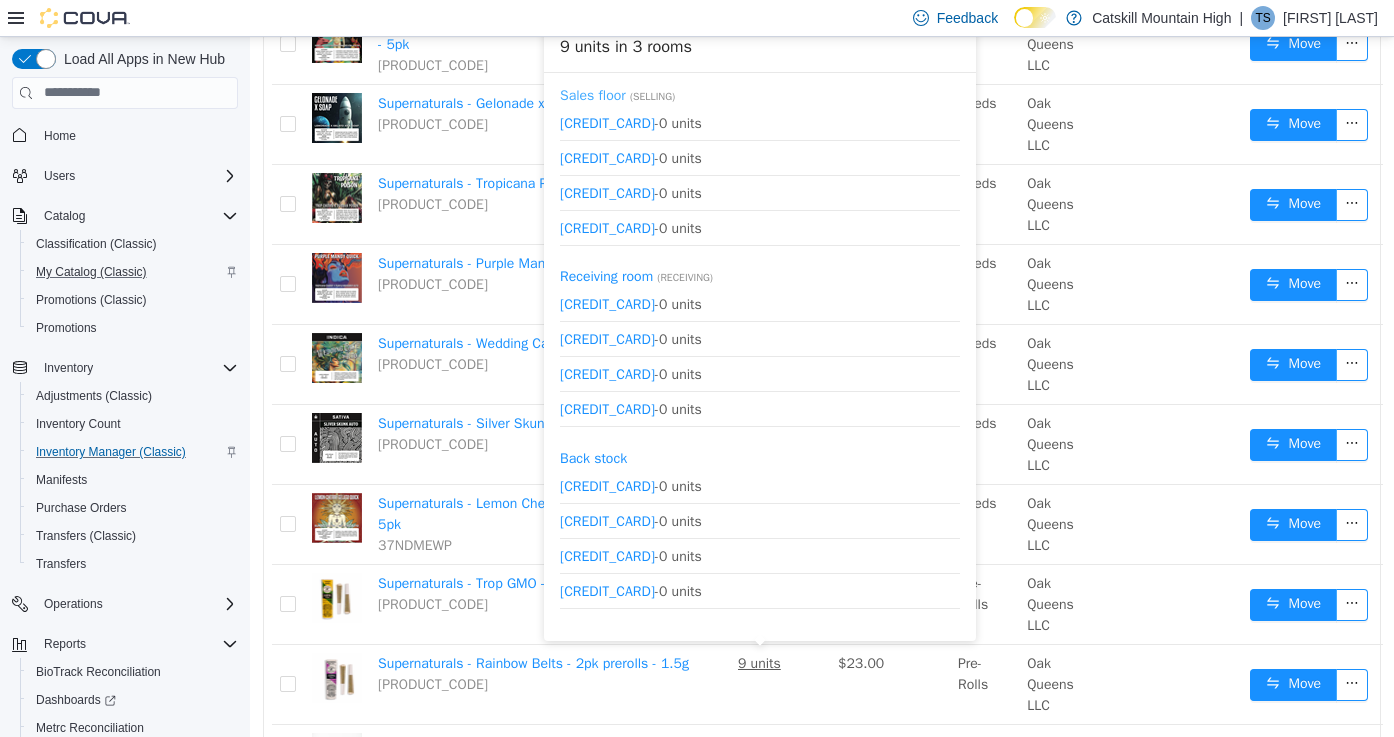 click on "Sales floor" at bounding box center (593, 94) 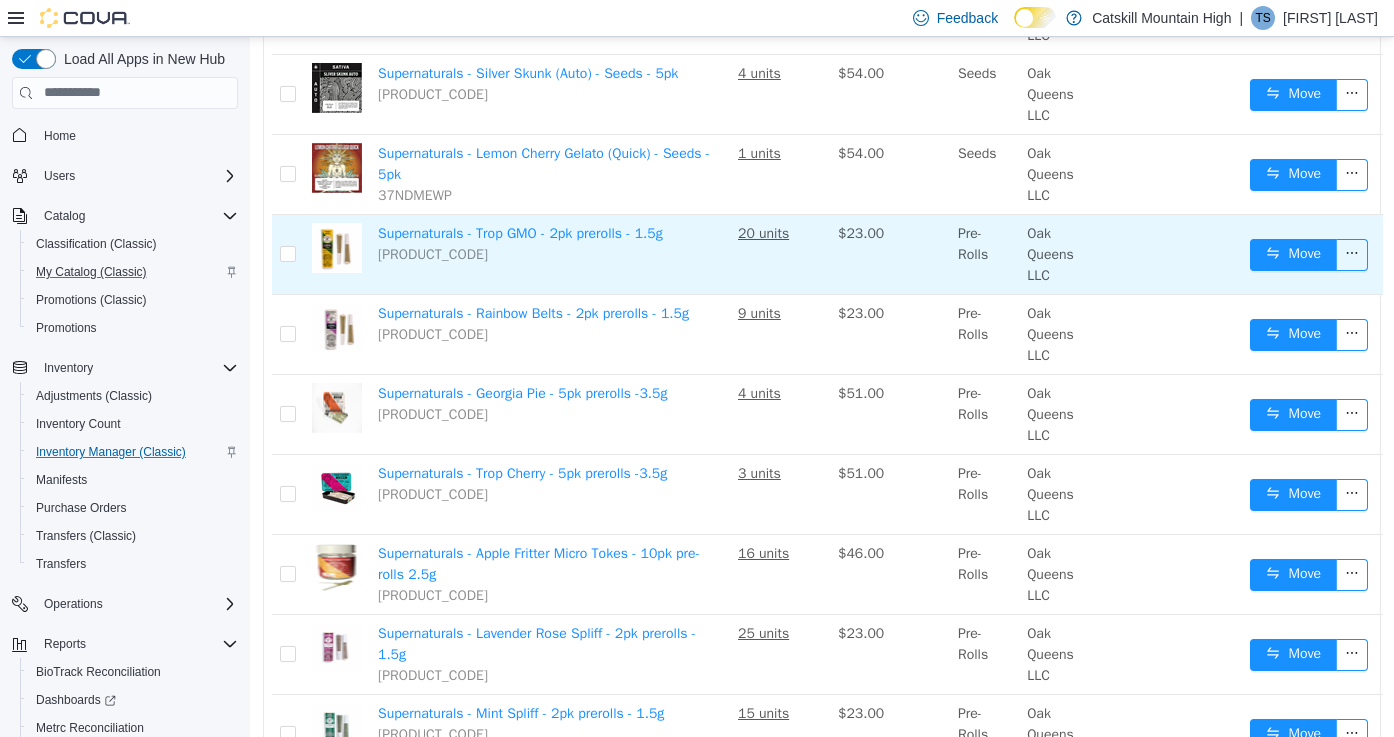 scroll, scrollTop: 826, scrollLeft: 0, axis: vertical 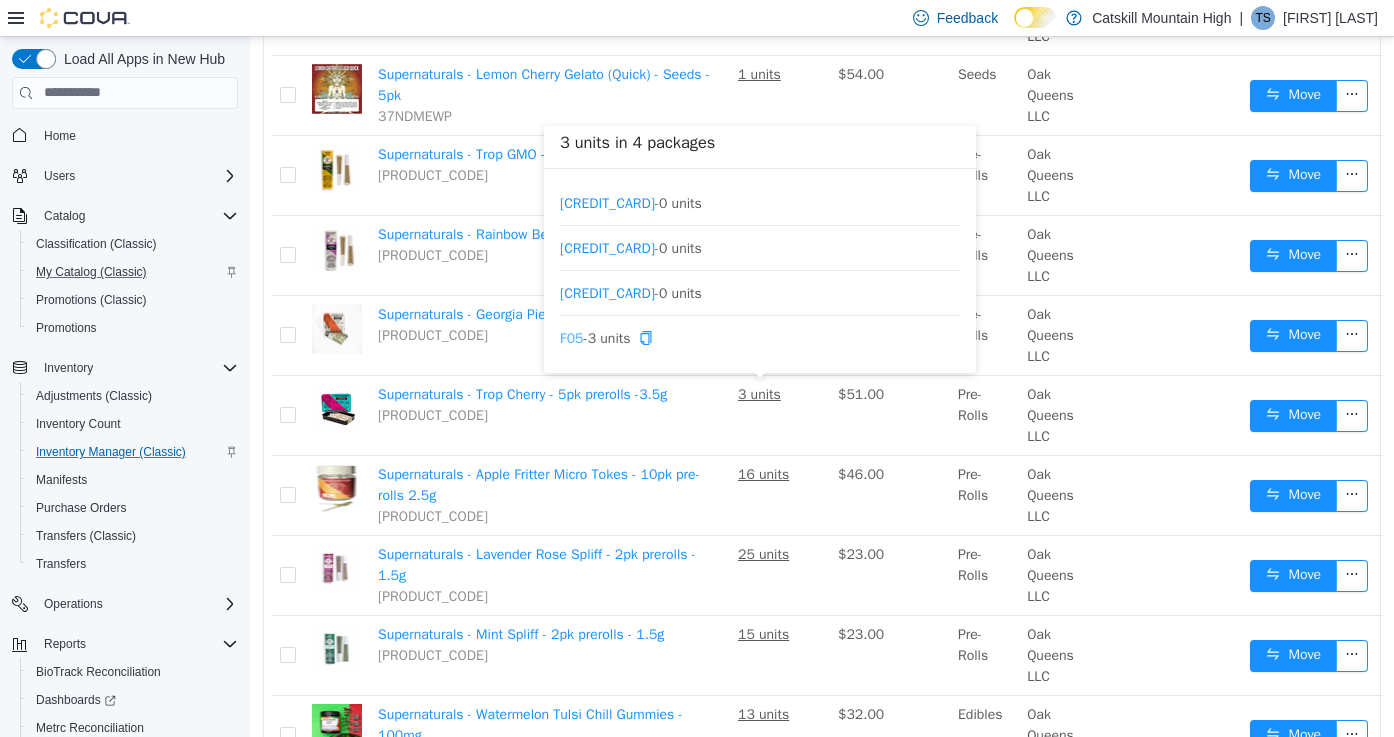 click on "F05" at bounding box center (572, 337) 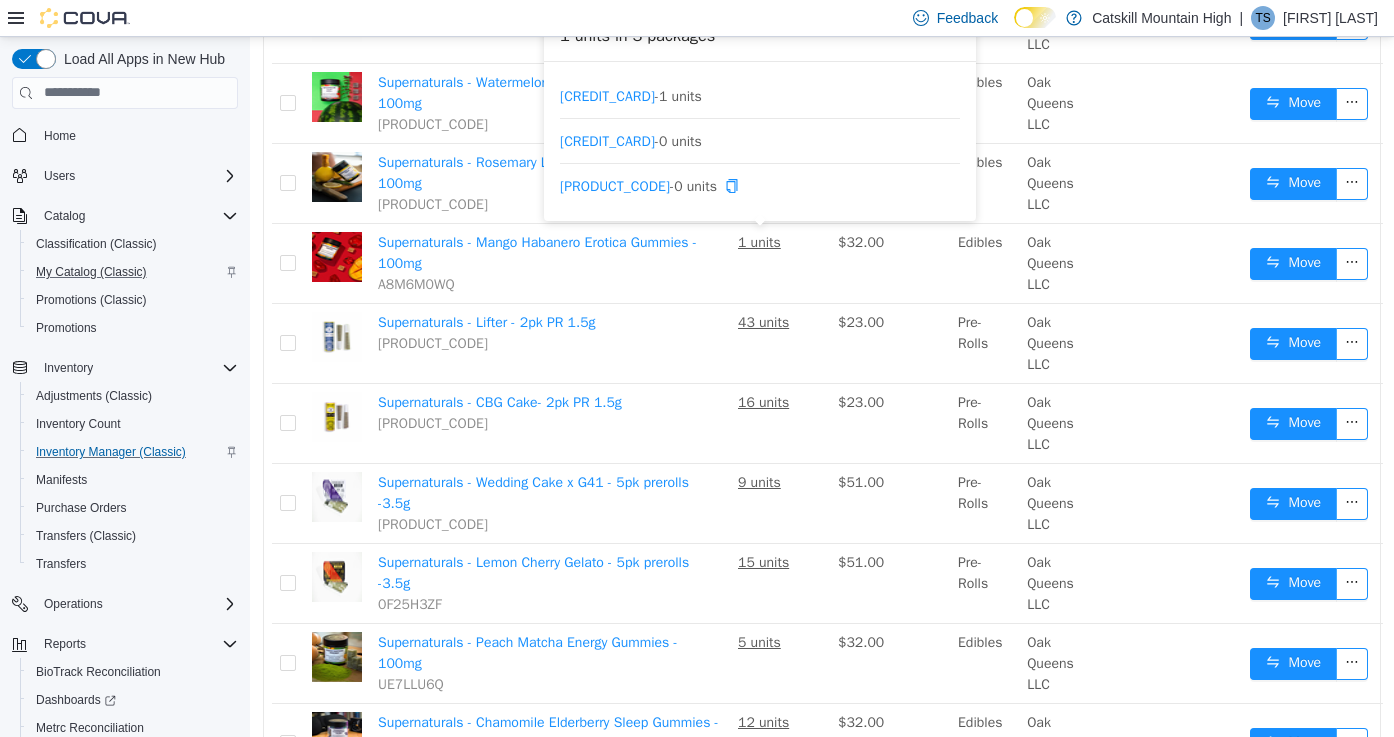 scroll, scrollTop: 1456, scrollLeft: 0, axis: vertical 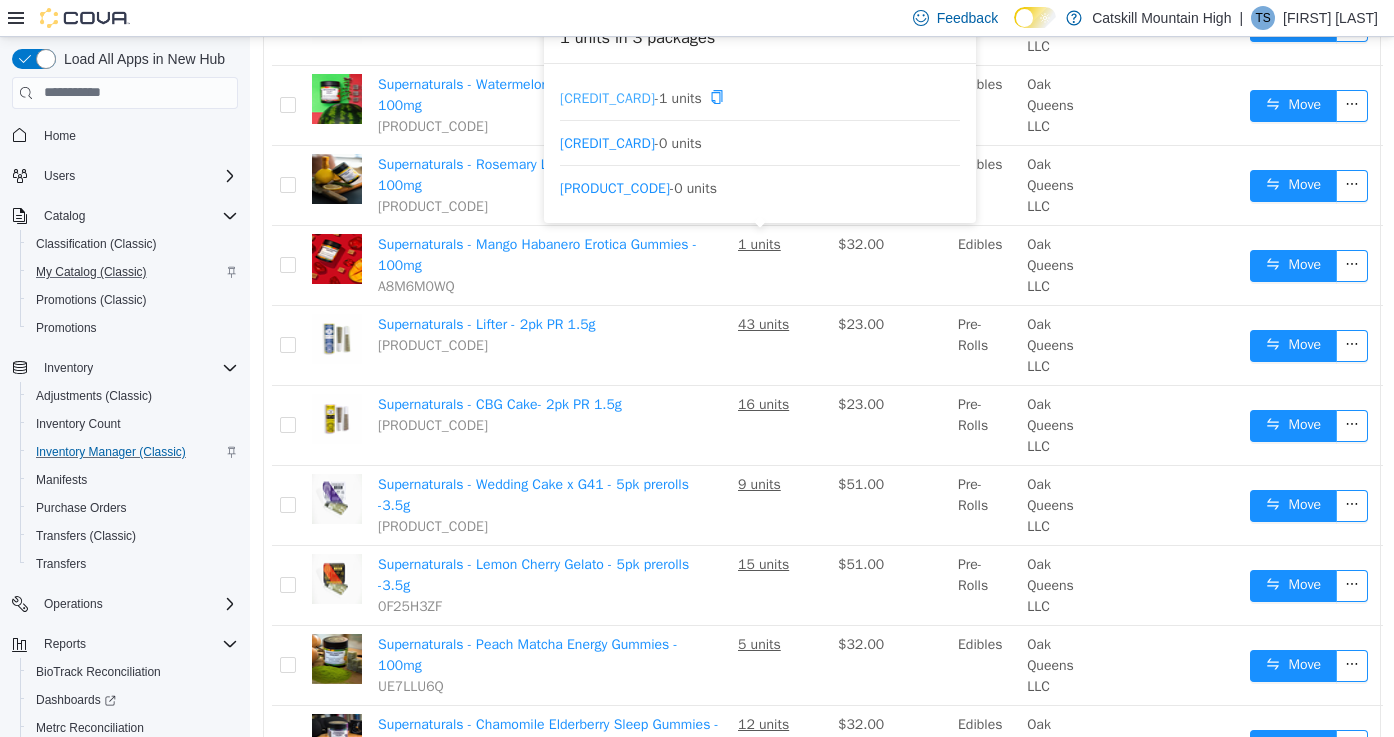 click on "[CREDIT CARD]" at bounding box center (607, 96) 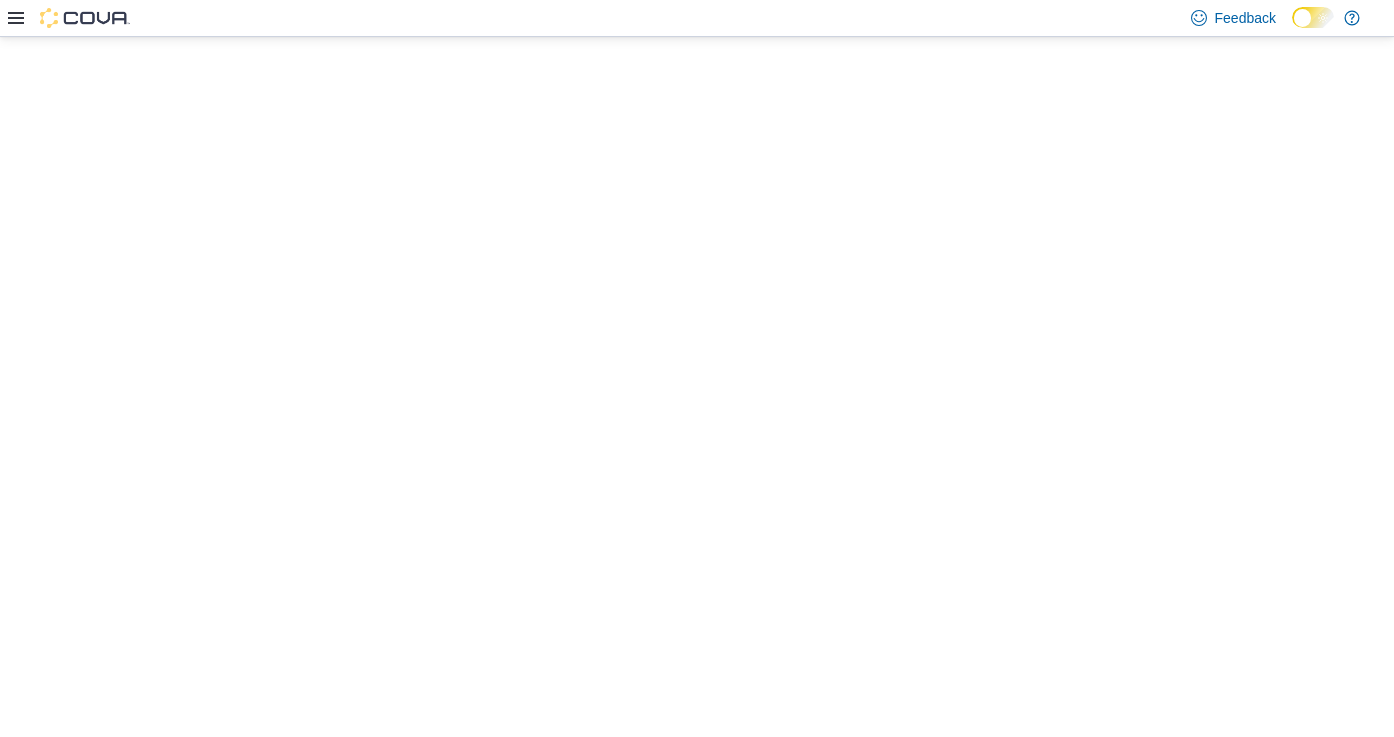 scroll, scrollTop: 0, scrollLeft: 0, axis: both 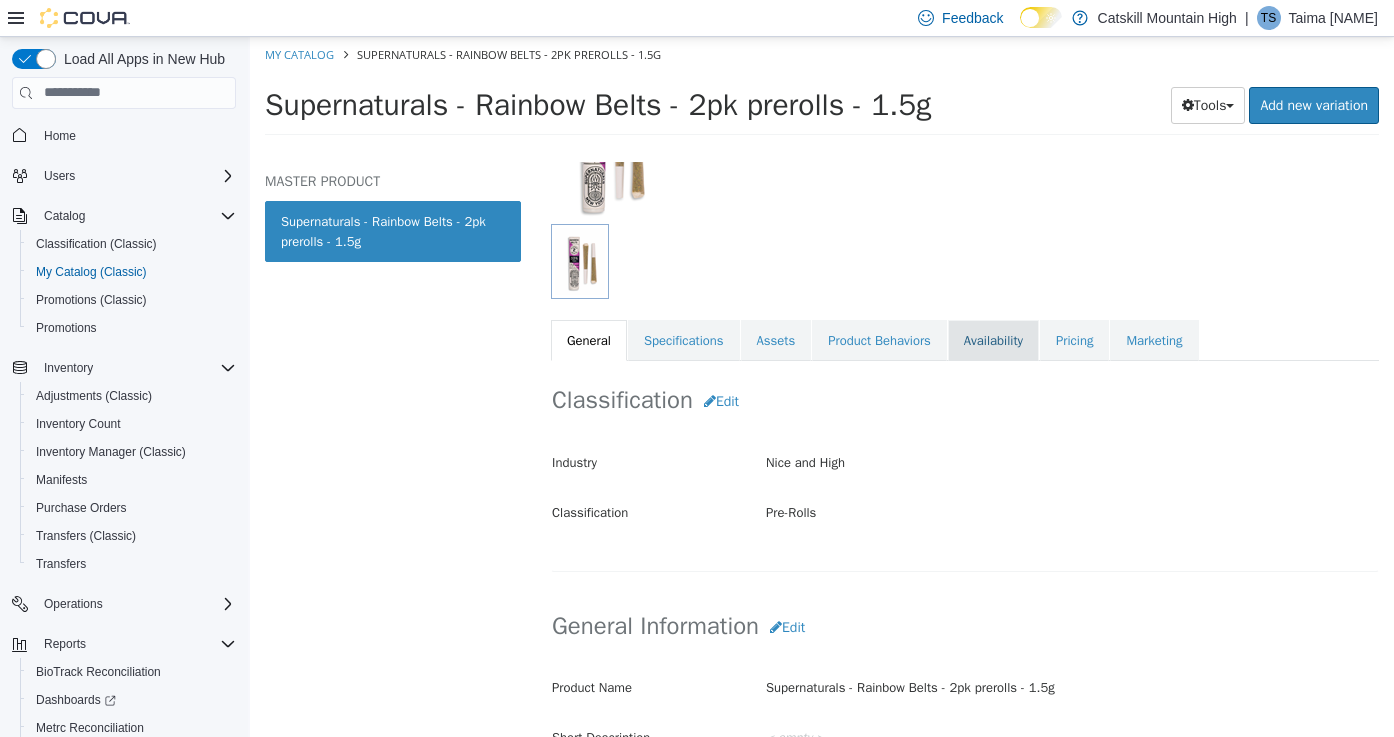 click on "Availability" at bounding box center [993, 340] 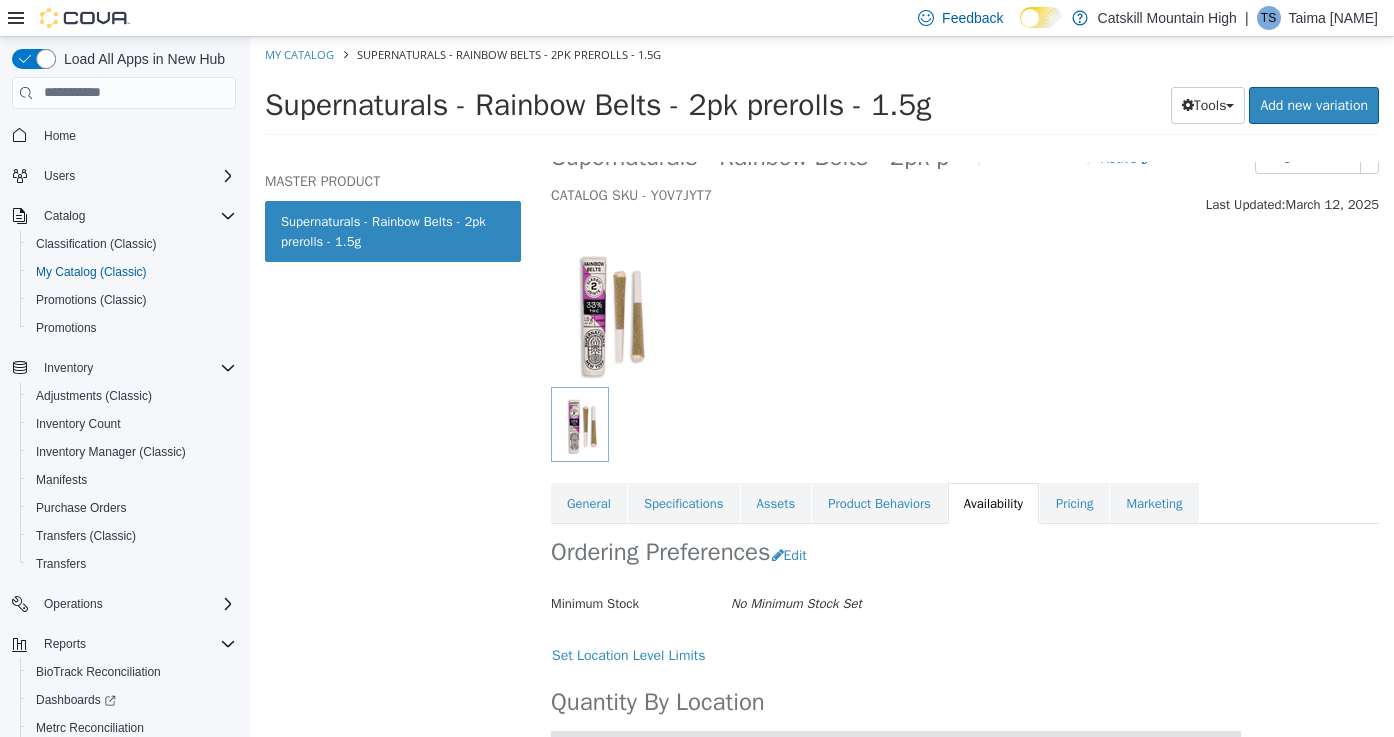 scroll, scrollTop: 0, scrollLeft: 0, axis: both 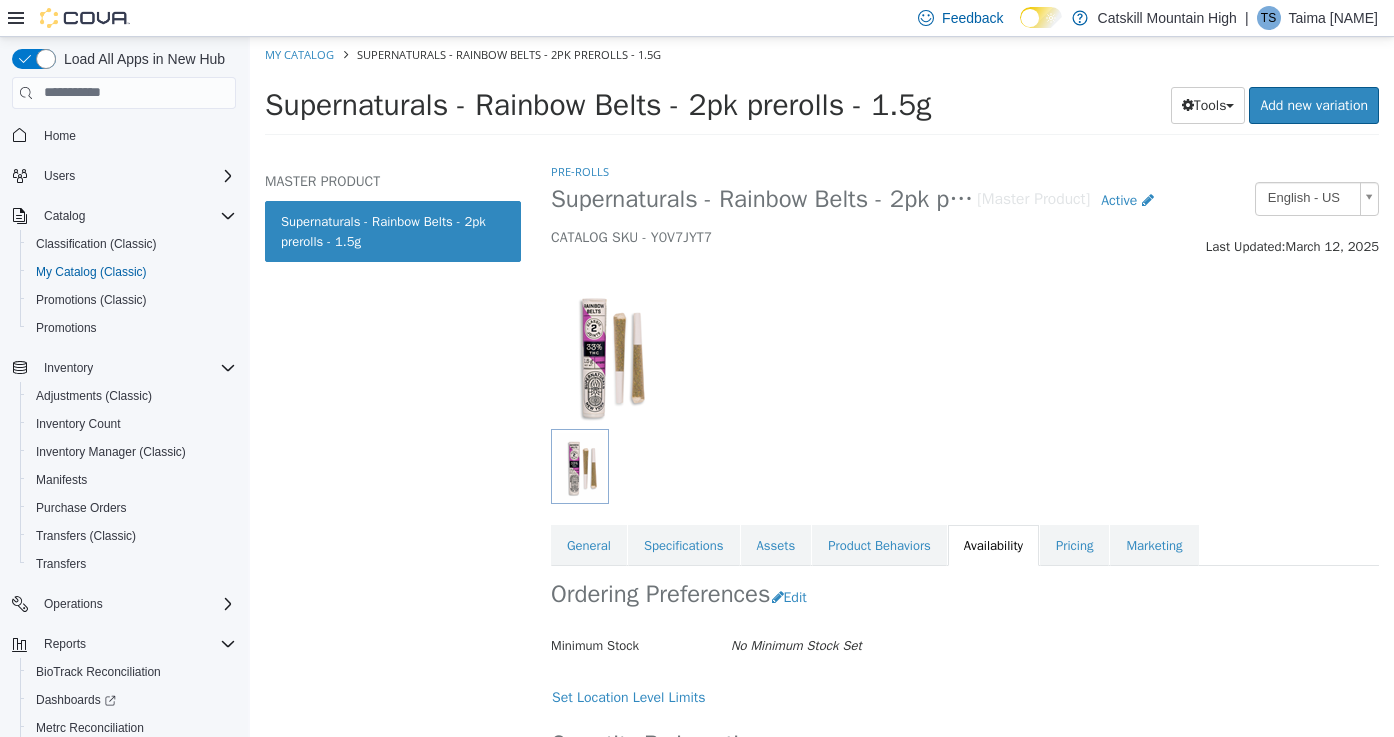 click on "Supernaturals - Rainbow Belts - 2pk prerolls - 1.5g" at bounding box center [499, 53] 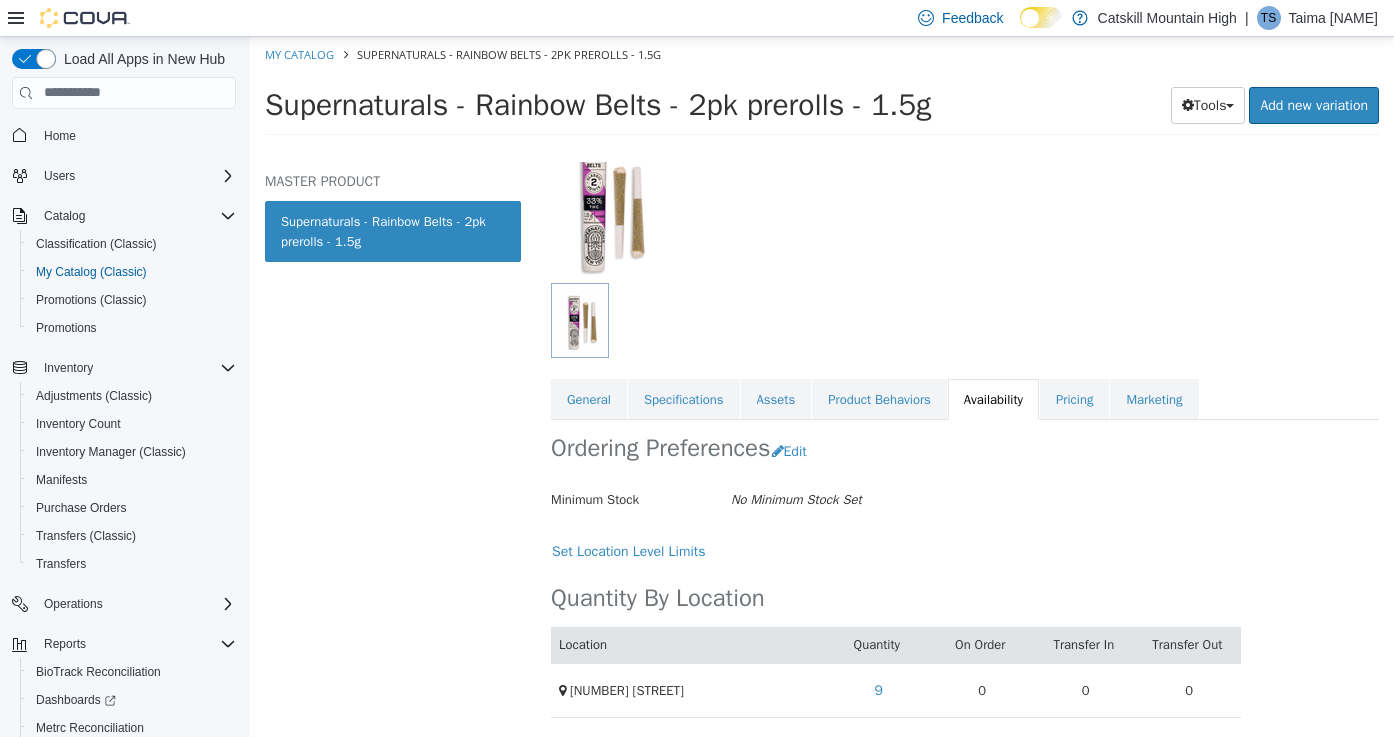 scroll, scrollTop: 148, scrollLeft: 0, axis: vertical 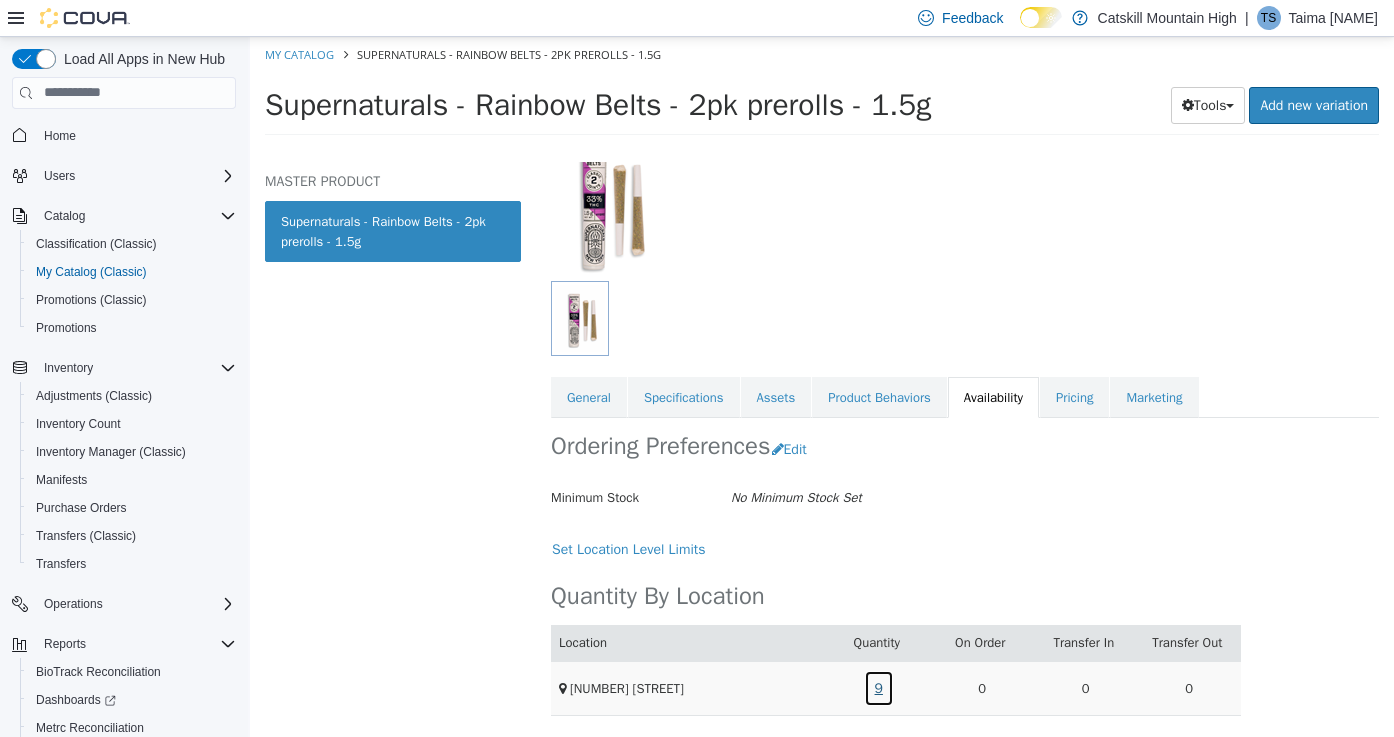 click on "9" at bounding box center (879, 687) 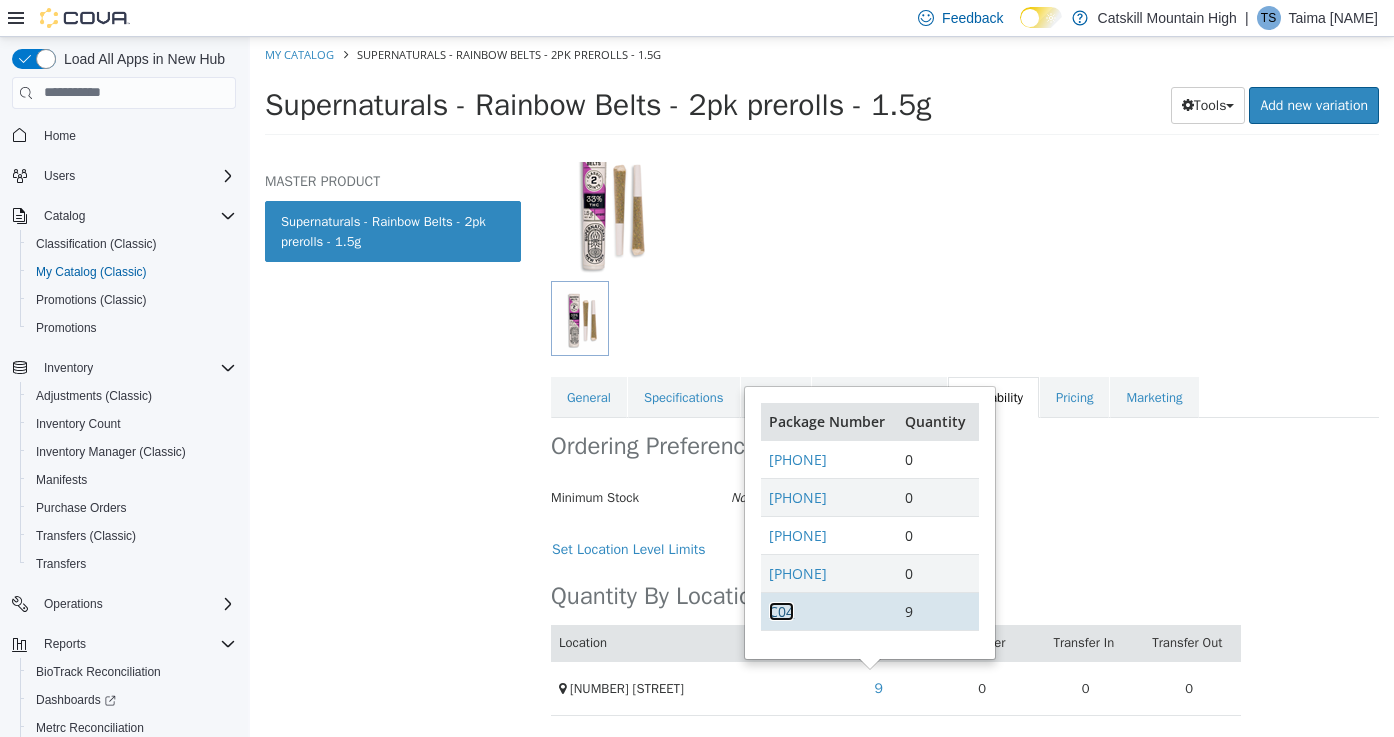 click on "C04" at bounding box center (781, 610) 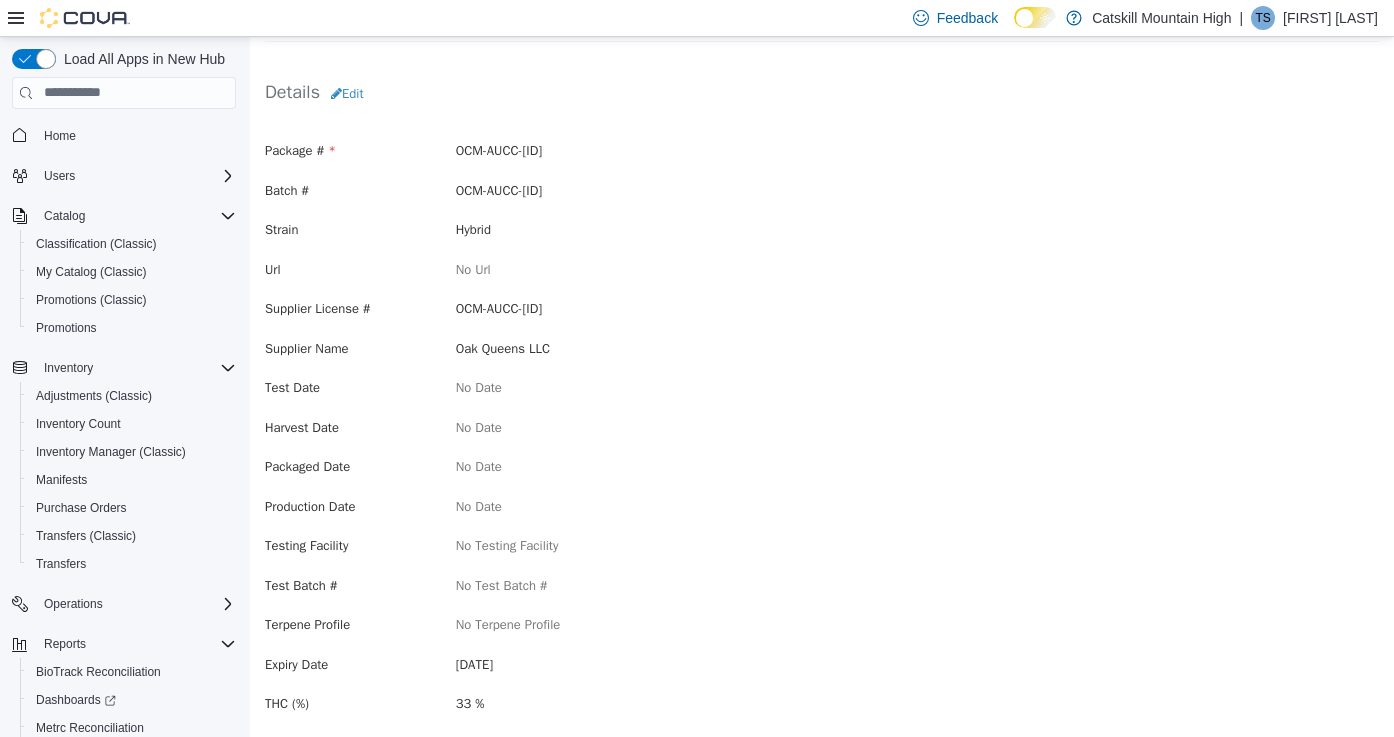 scroll, scrollTop: 0, scrollLeft: 0, axis: both 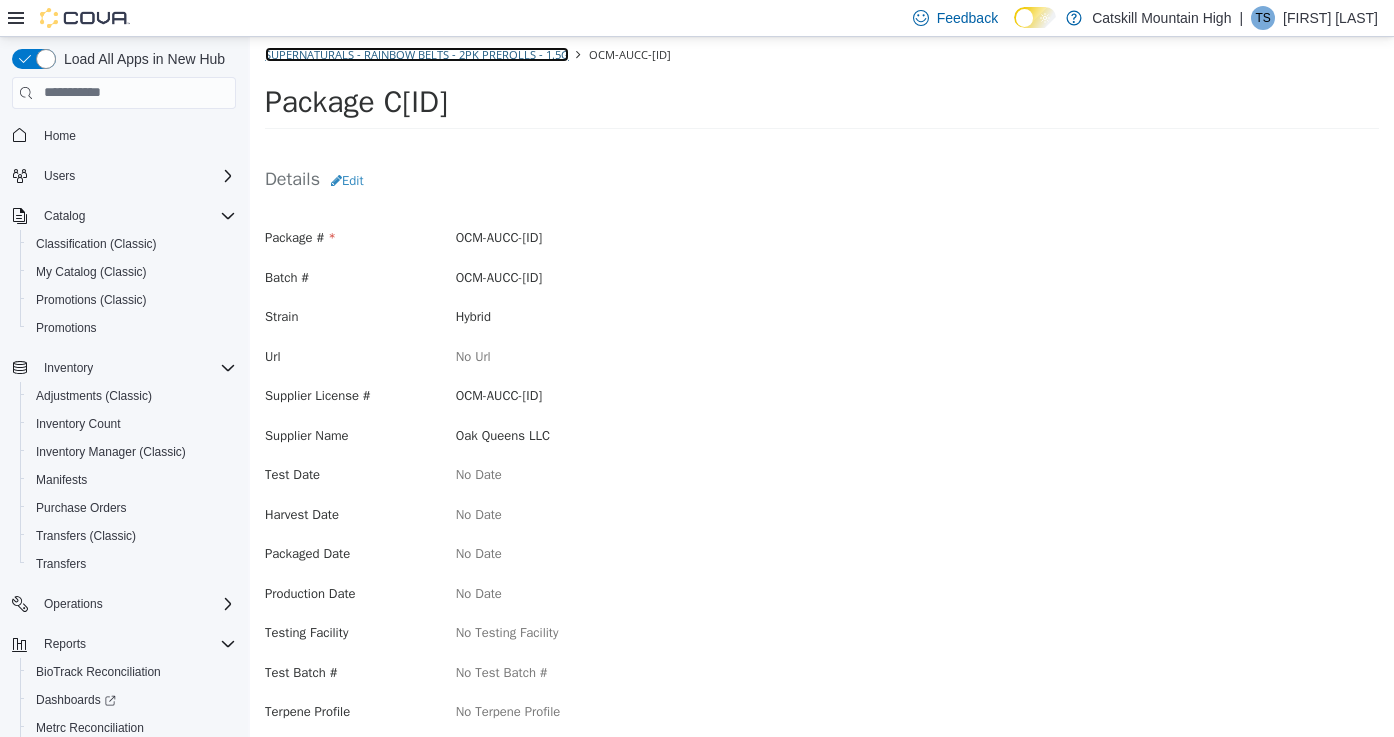 click on "Supernaturals - Rainbow Belts - 2pk prerolls - 1.5g" at bounding box center (417, 53) 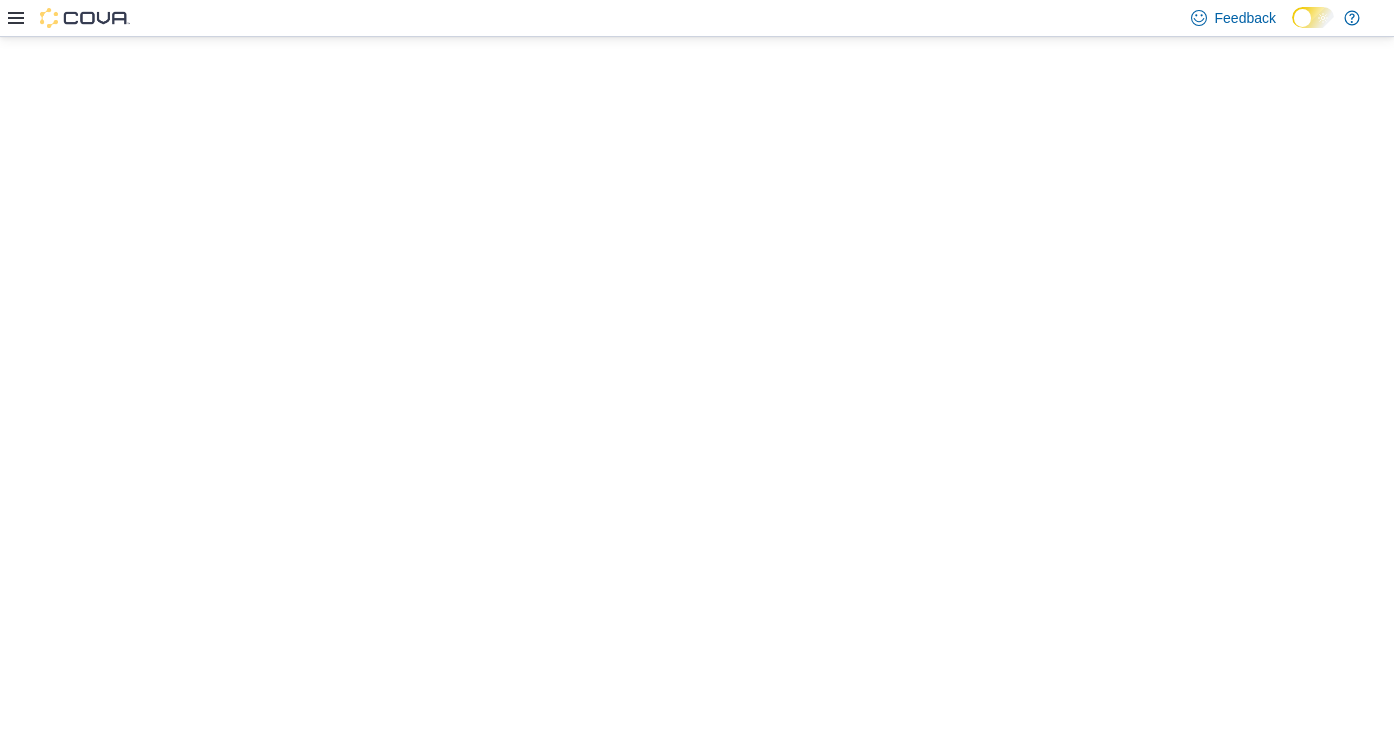scroll, scrollTop: 0, scrollLeft: 0, axis: both 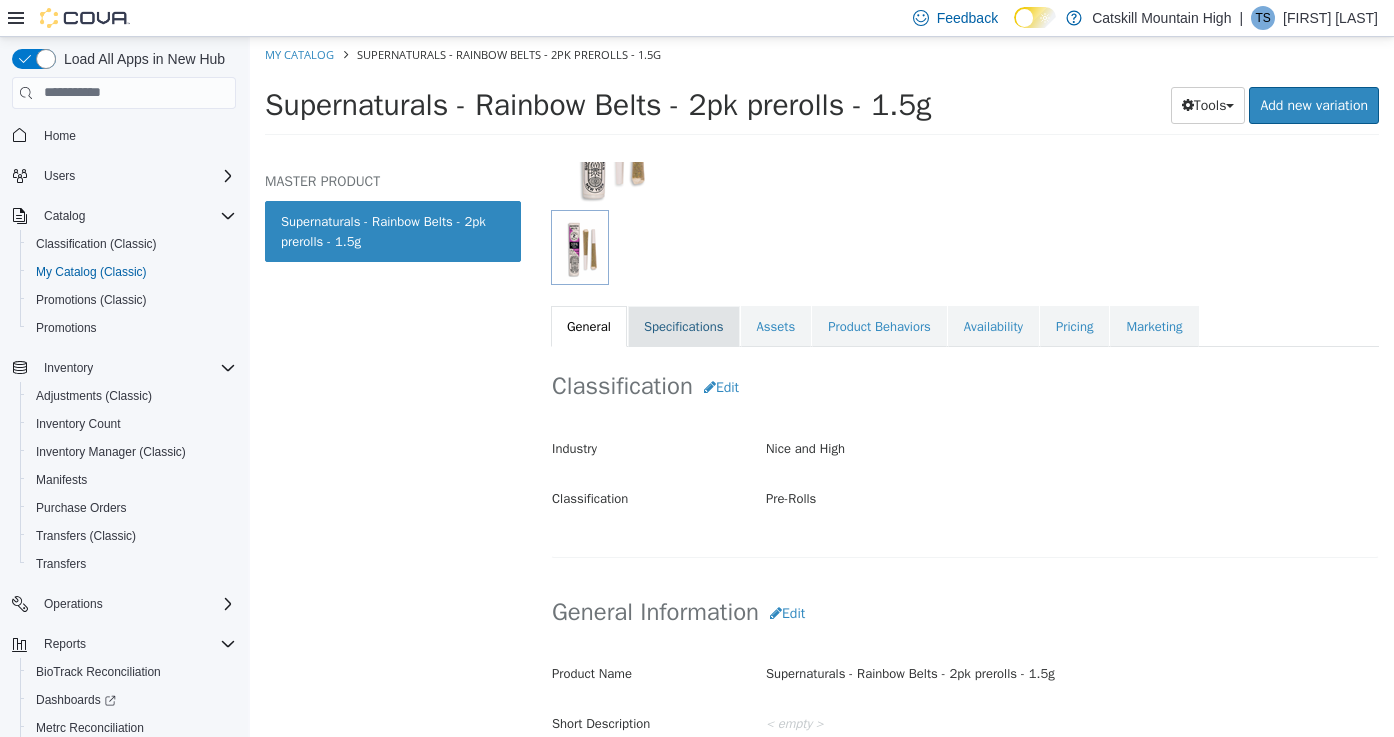 click on "Specifications" at bounding box center (684, 326) 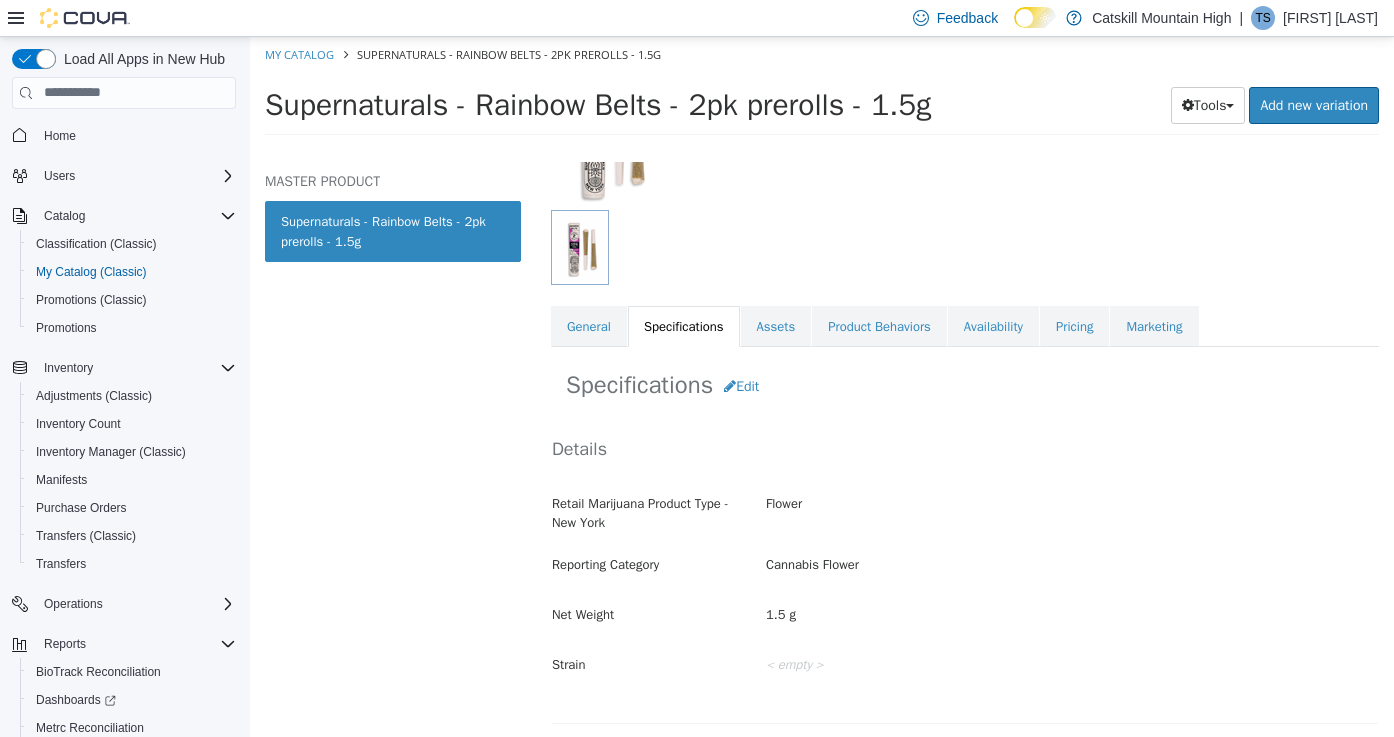 click on "Assets" at bounding box center [776, 326] 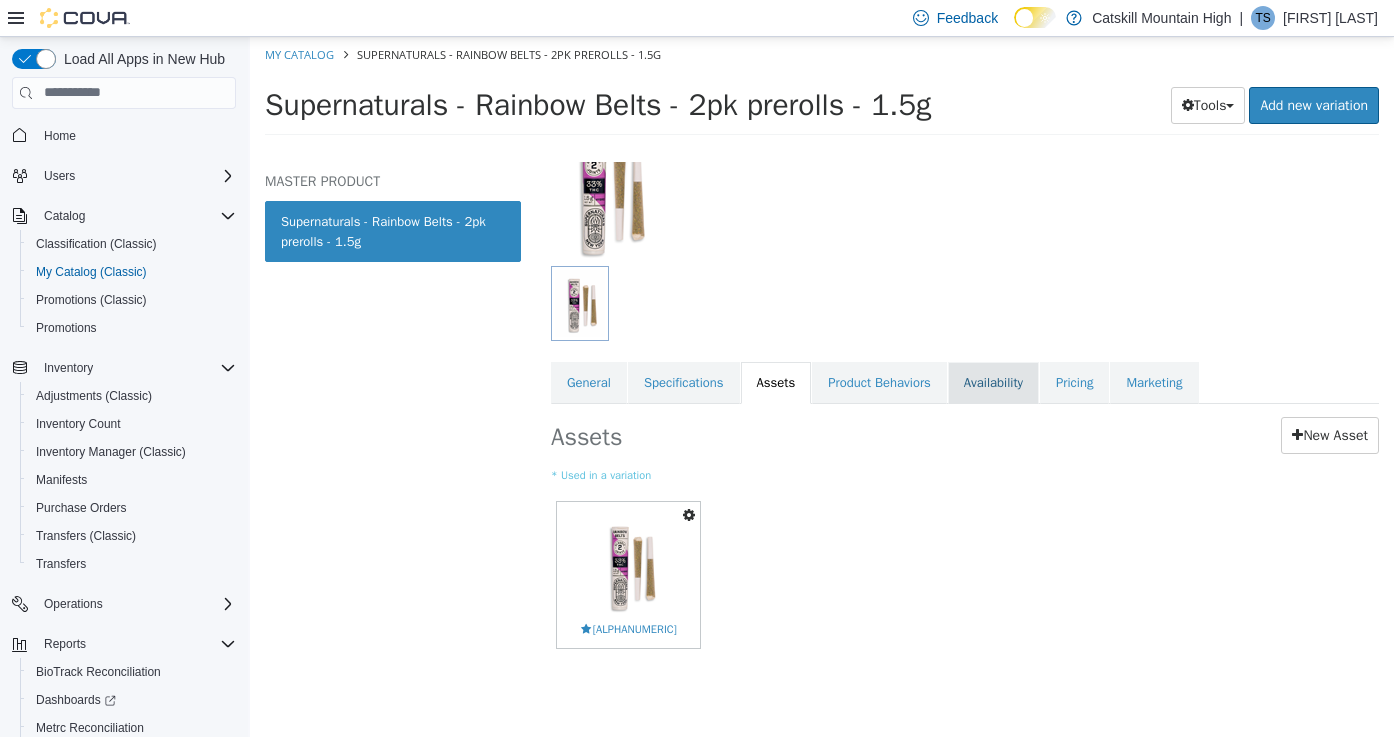 scroll, scrollTop: 163, scrollLeft: 0, axis: vertical 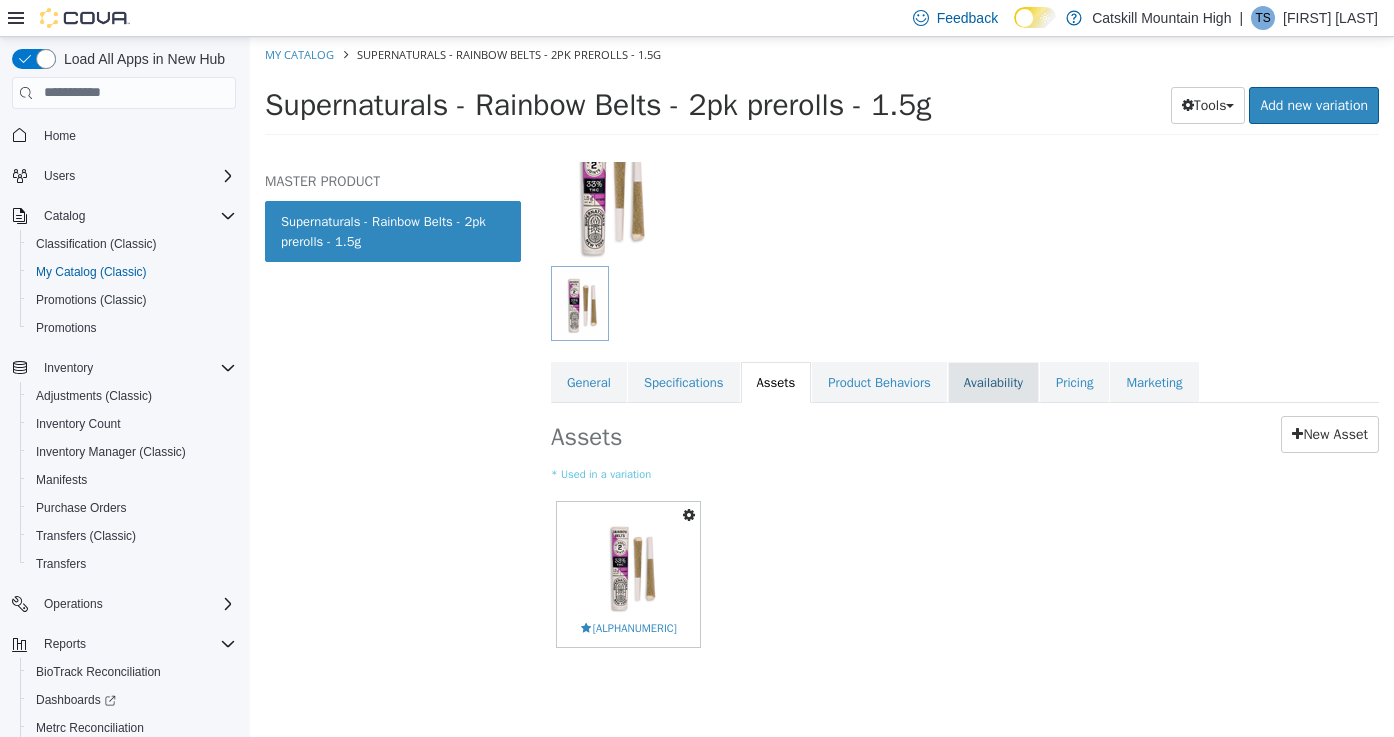 click on "Availability" at bounding box center [993, 382] 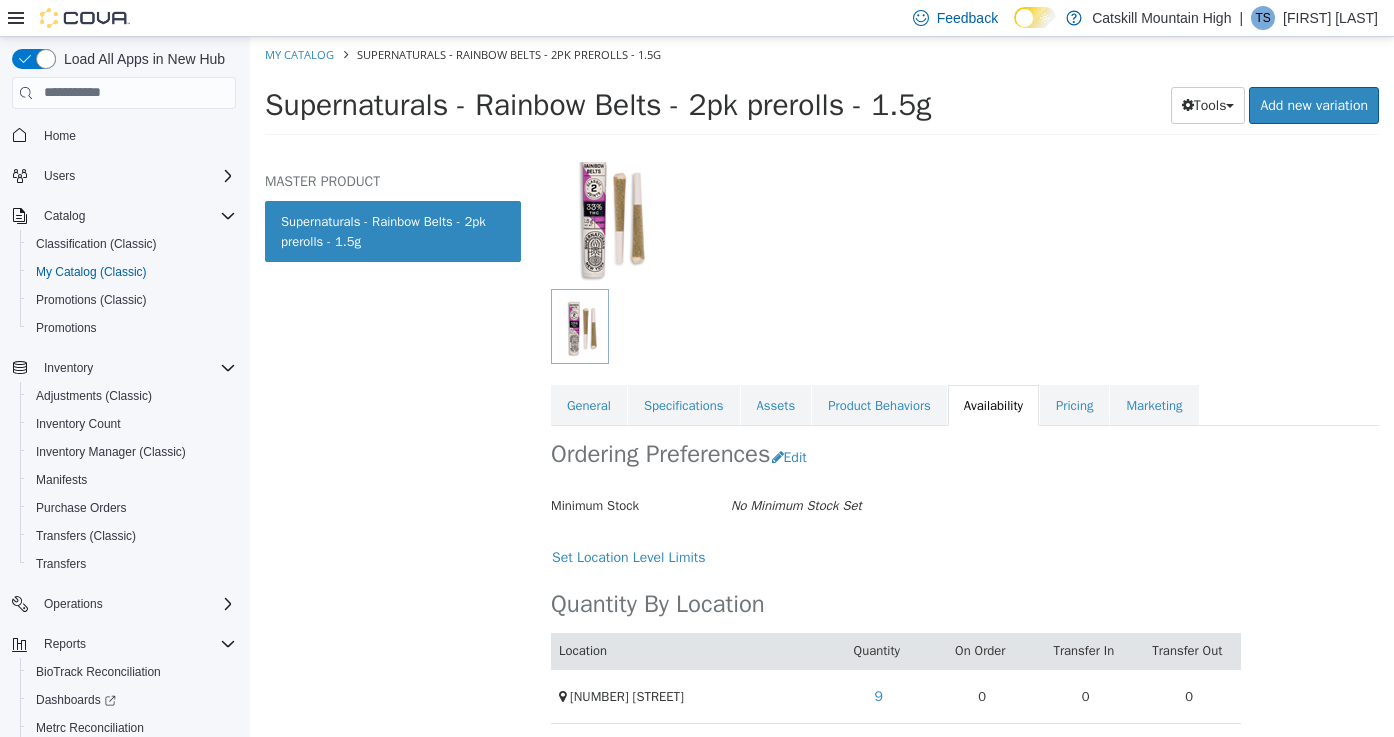scroll, scrollTop: 148, scrollLeft: 0, axis: vertical 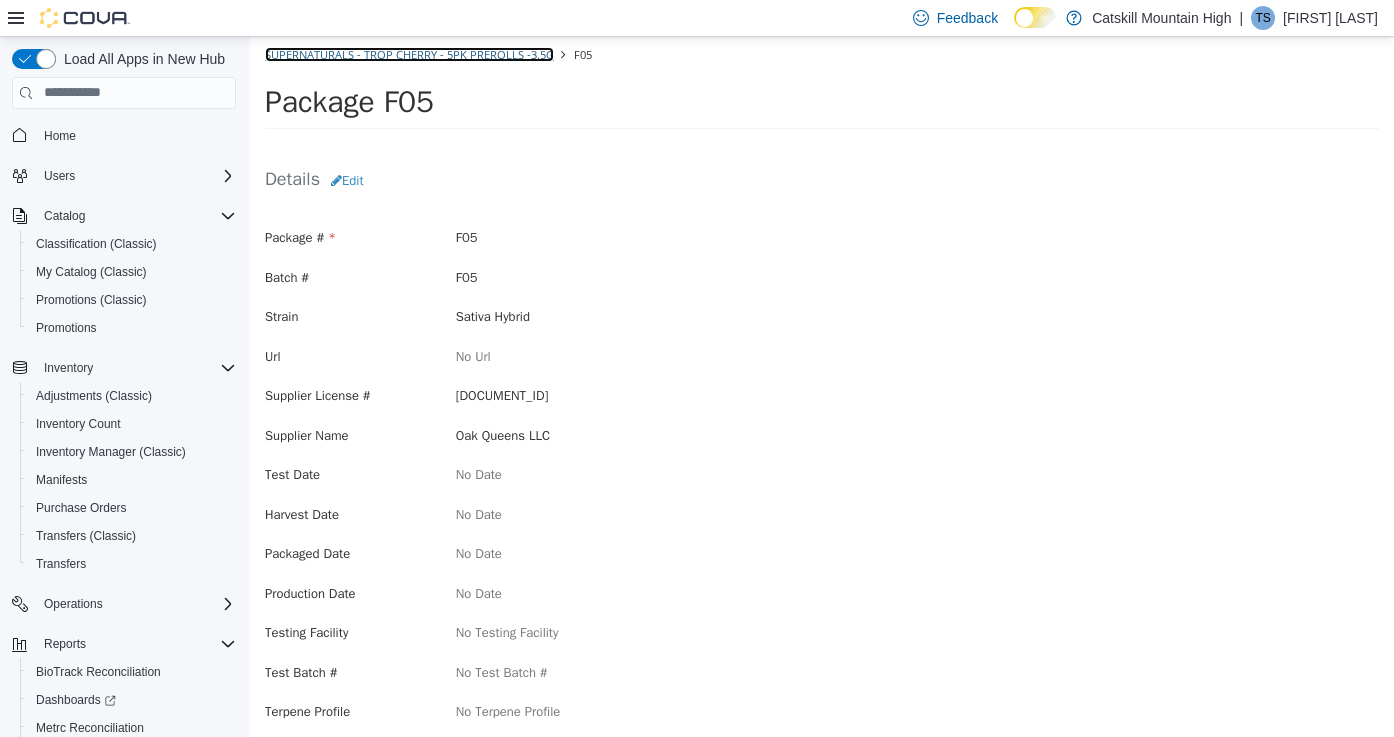 click on "Supernaturals - Trop Cherry - 5pk prerolls -3.5g" at bounding box center [409, 53] 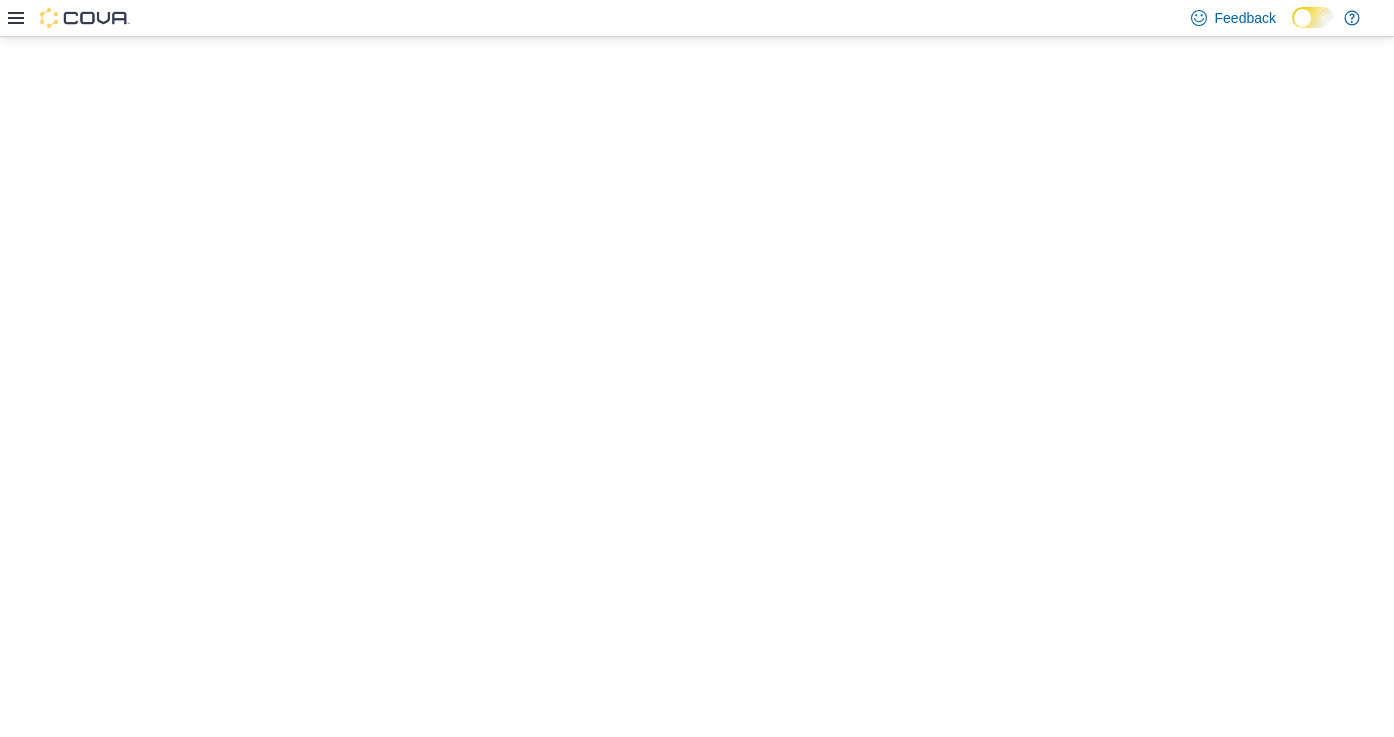 scroll, scrollTop: 0, scrollLeft: 0, axis: both 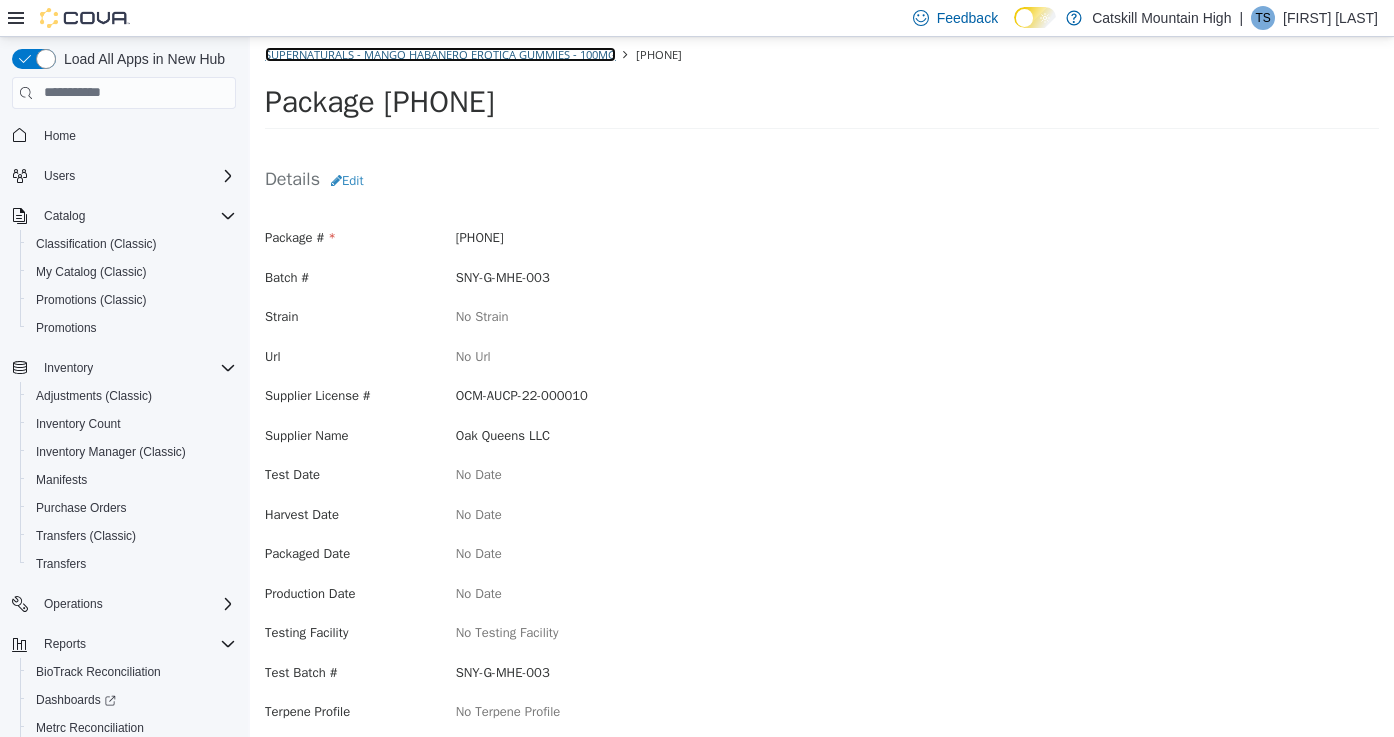 click on "Supernaturals - Mango Habanero Erotica Gummies - 100mg" at bounding box center [440, 53] 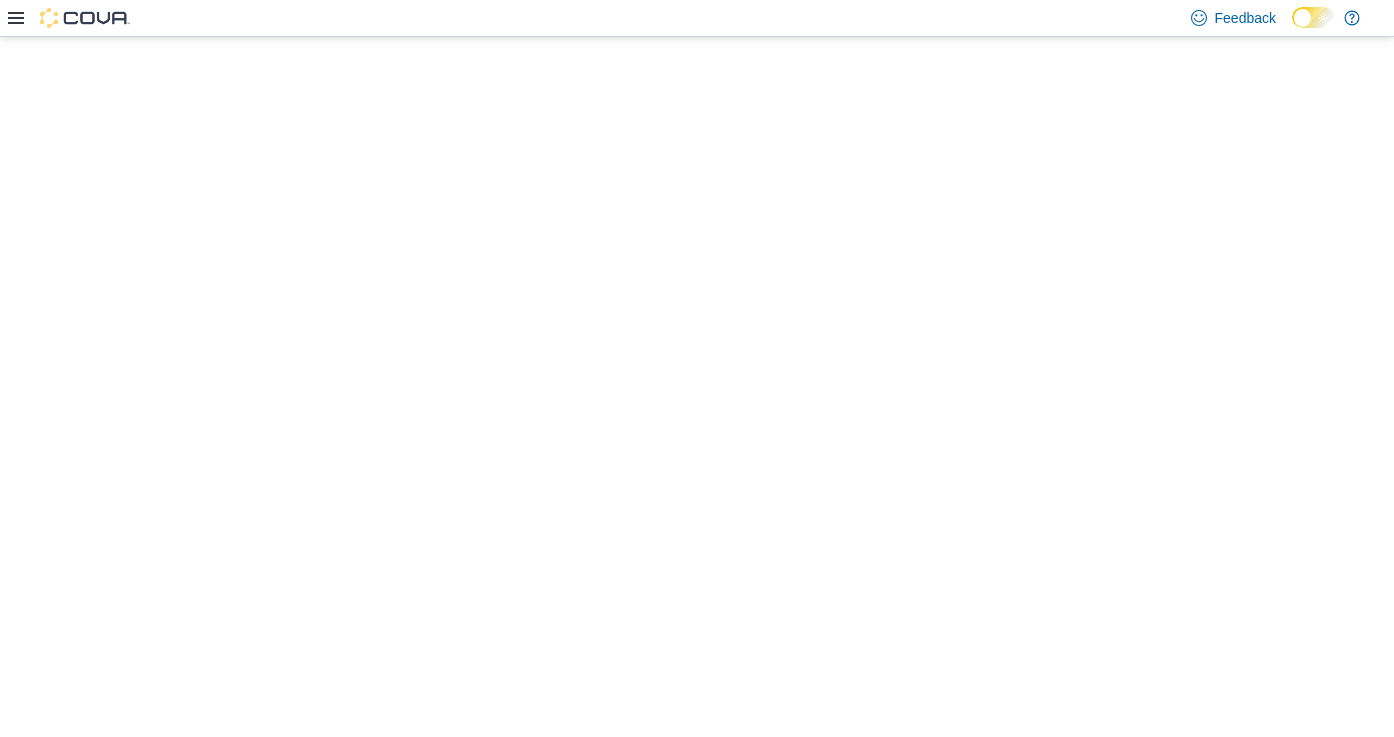 scroll, scrollTop: 0, scrollLeft: 0, axis: both 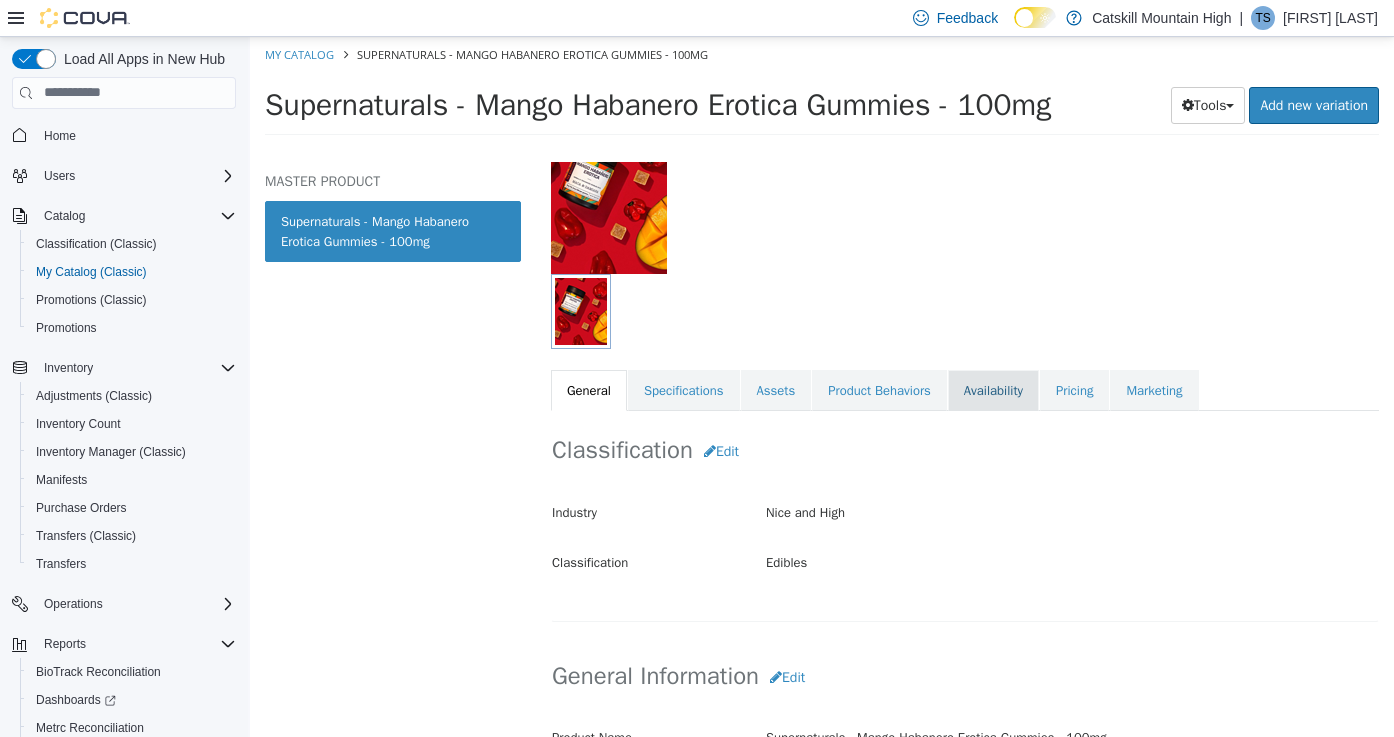 click on "Availability" at bounding box center (993, 390) 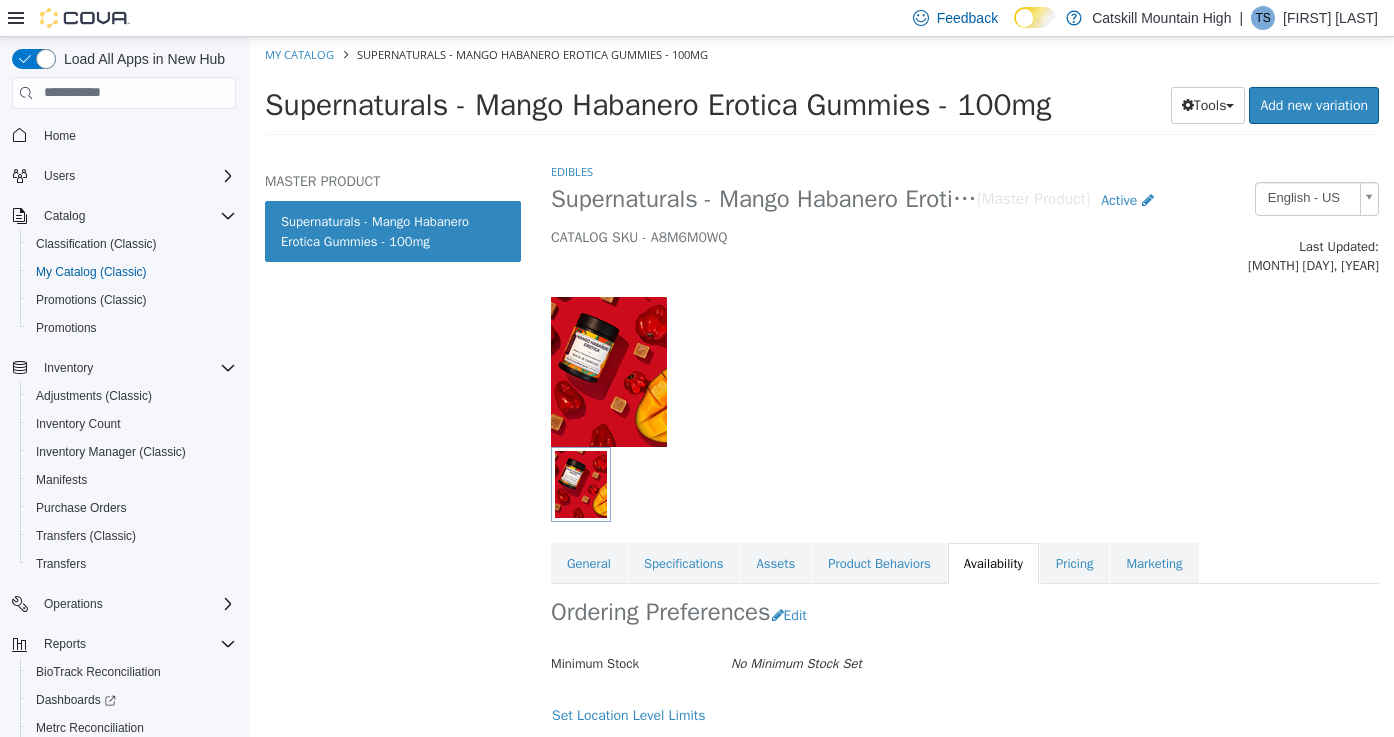 scroll, scrollTop: 148, scrollLeft: 0, axis: vertical 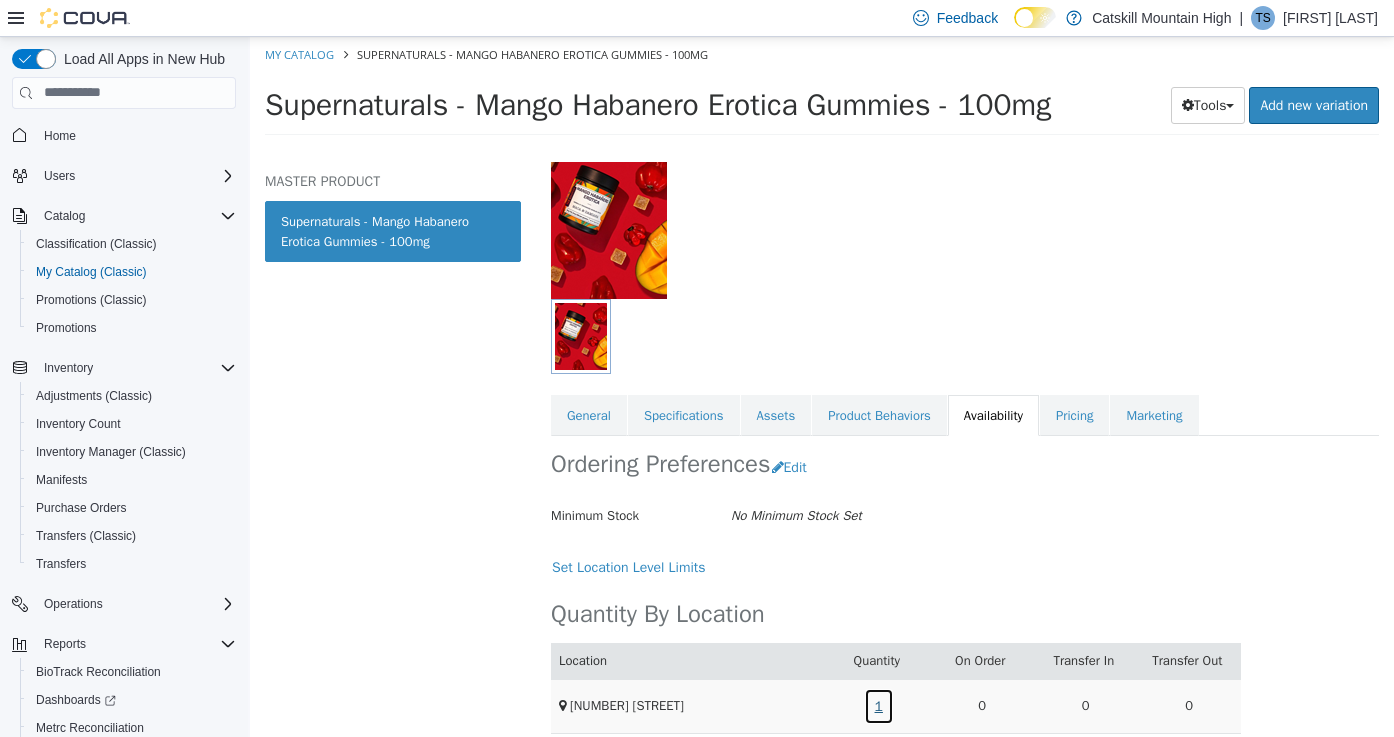 click on "1" at bounding box center [879, 705] 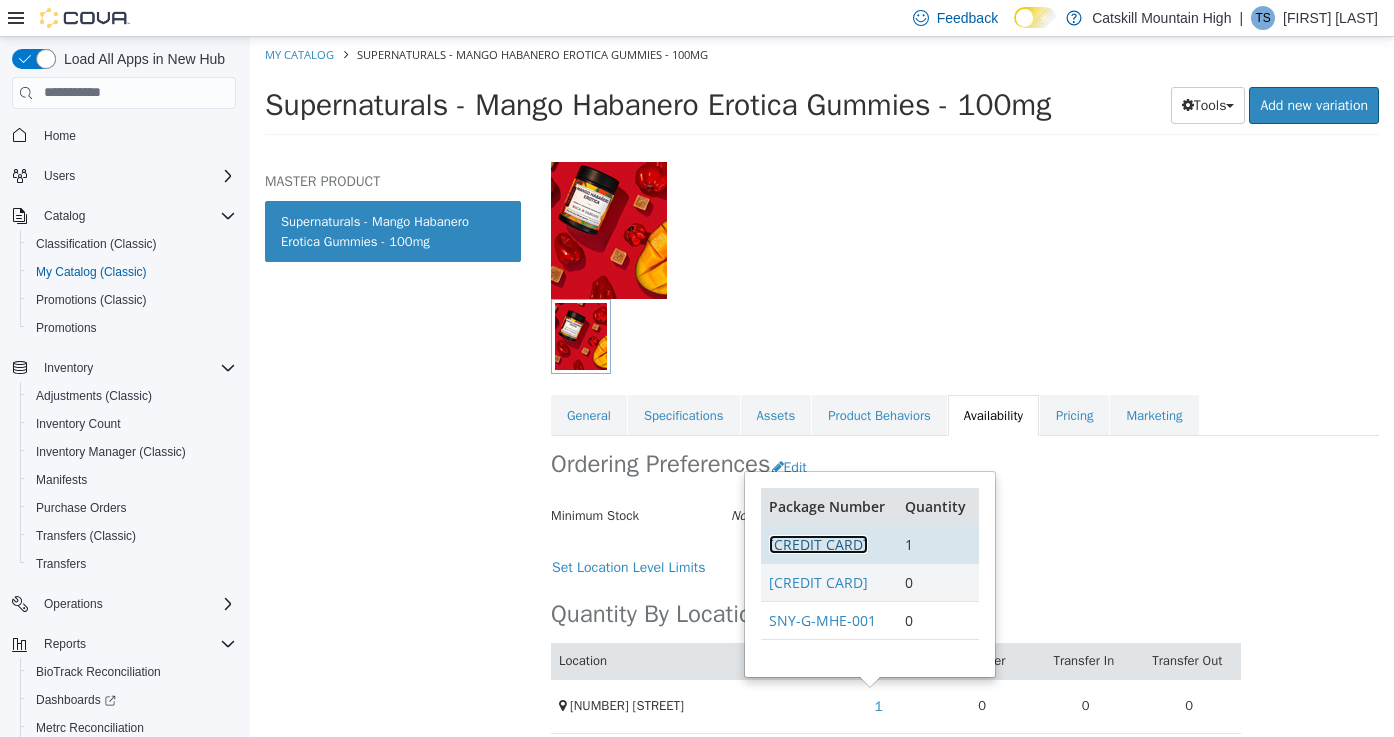 click on "[CREDIT CARD]" at bounding box center (818, 543) 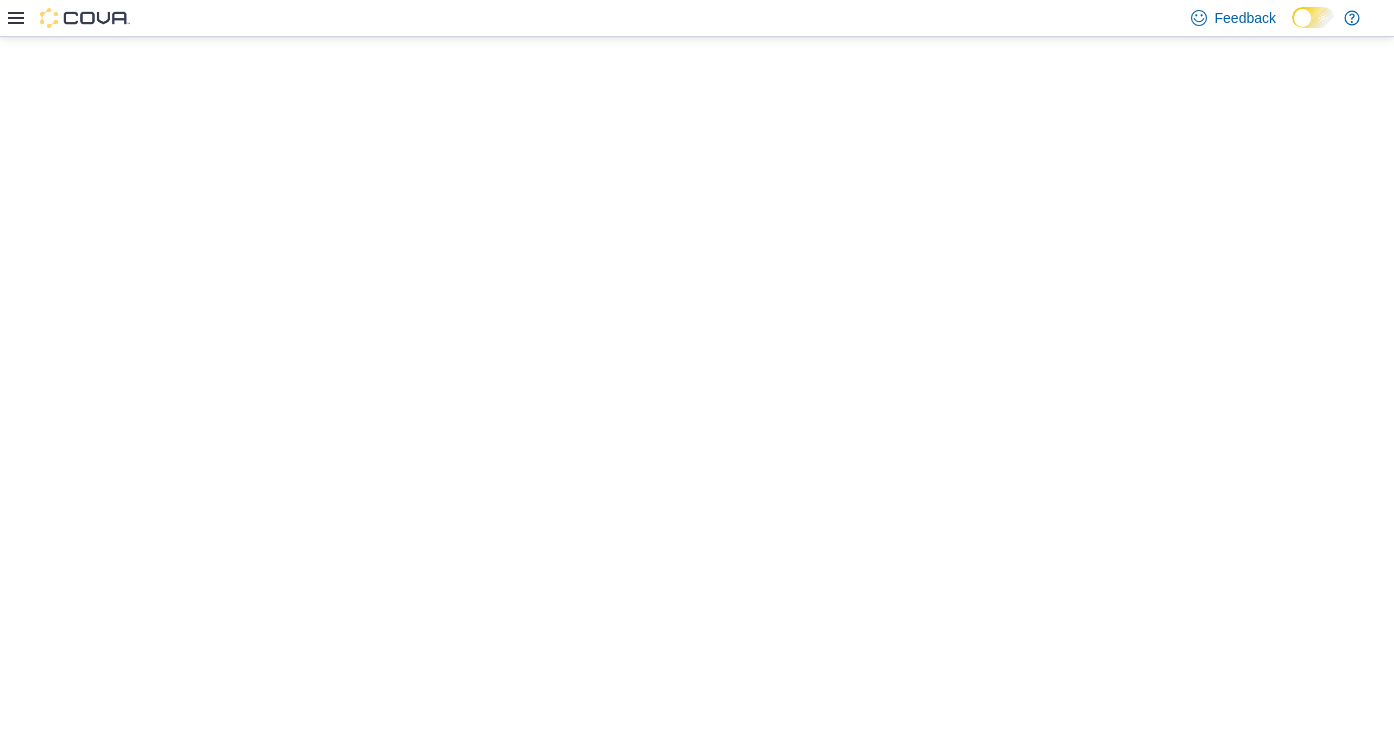 scroll, scrollTop: 0, scrollLeft: 0, axis: both 